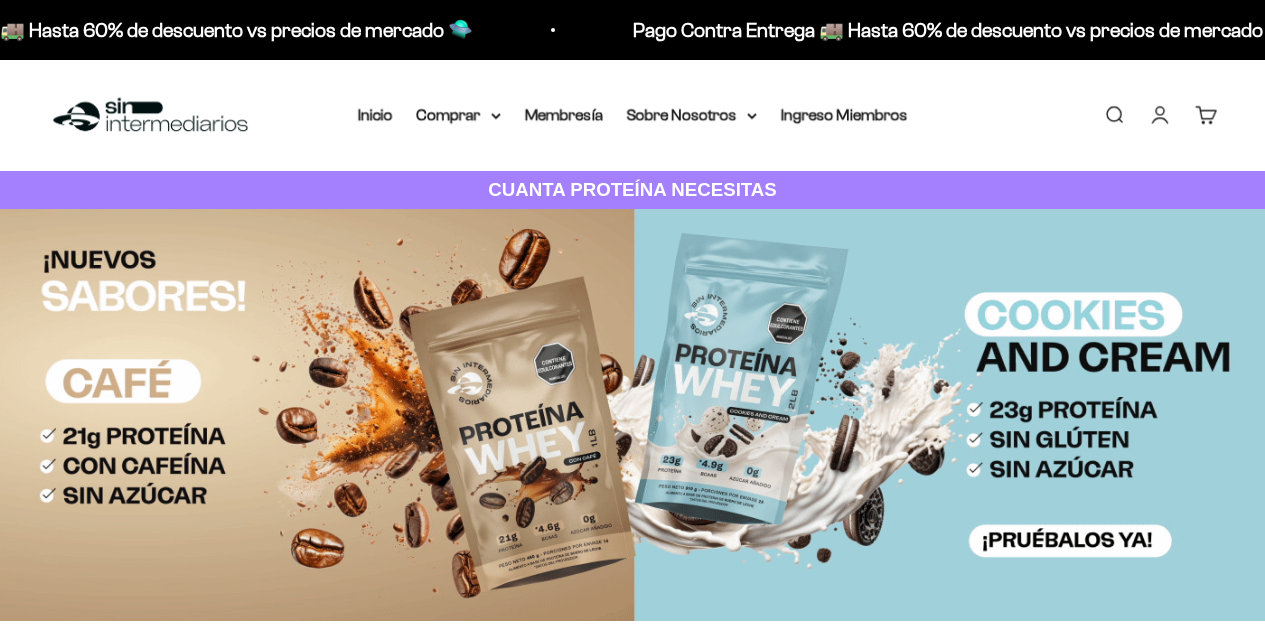 scroll, scrollTop: 0, scrollLeft: 0, axis: both 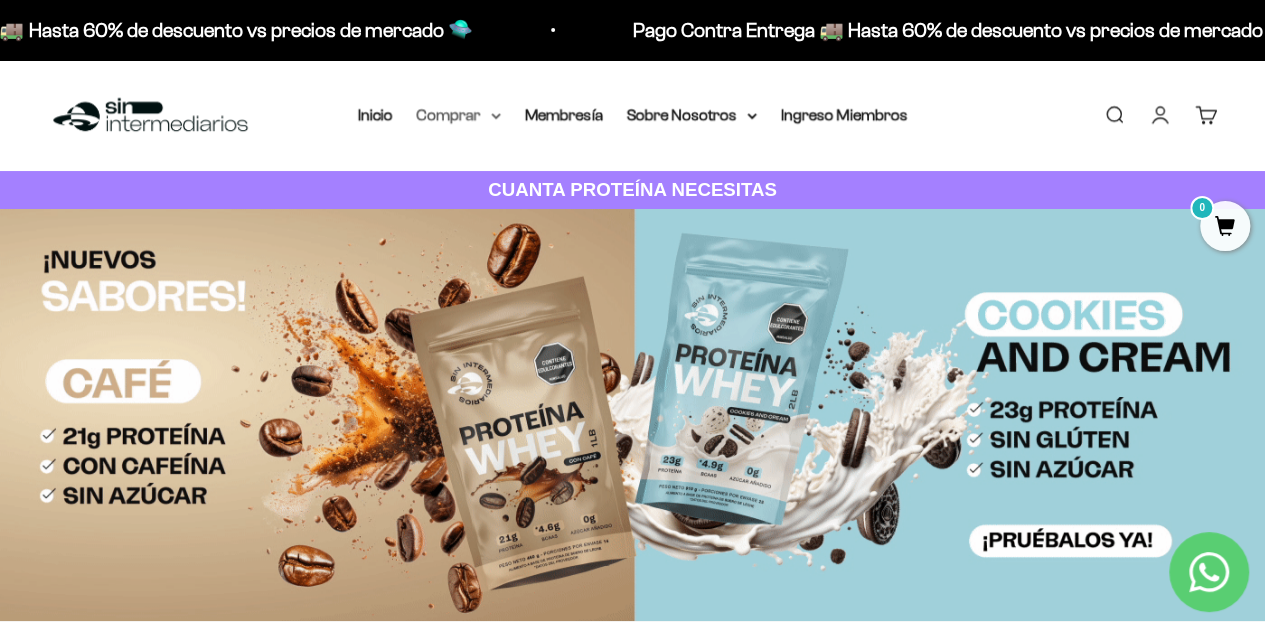 click 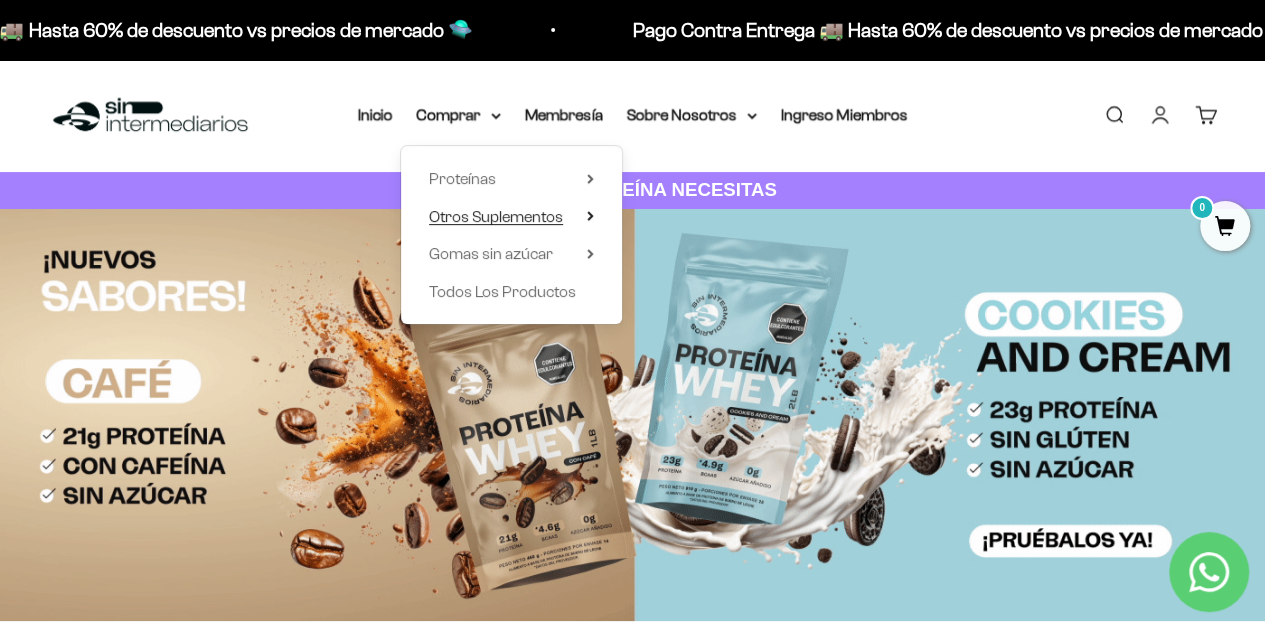 click 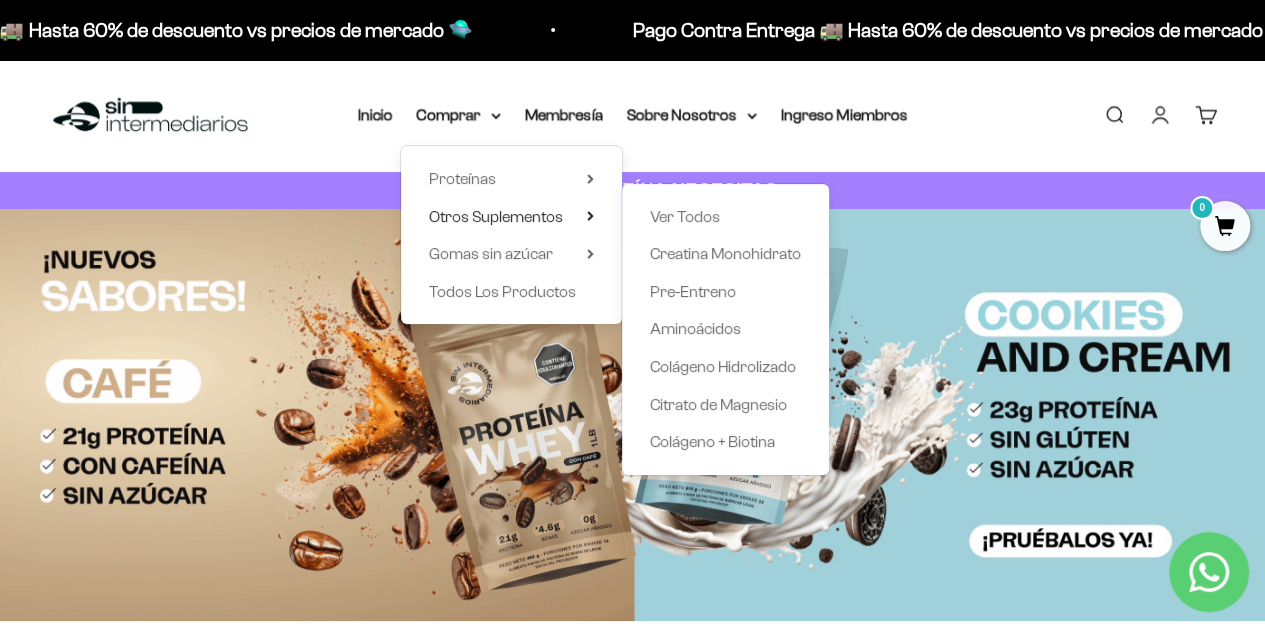 click on "Ver Todos
Creatina Monohidrato
Pre-Entreno
Aminoácidos
Colágeno Hidrolizado Citrato de Magnesio" at bounding box center [725, 329] 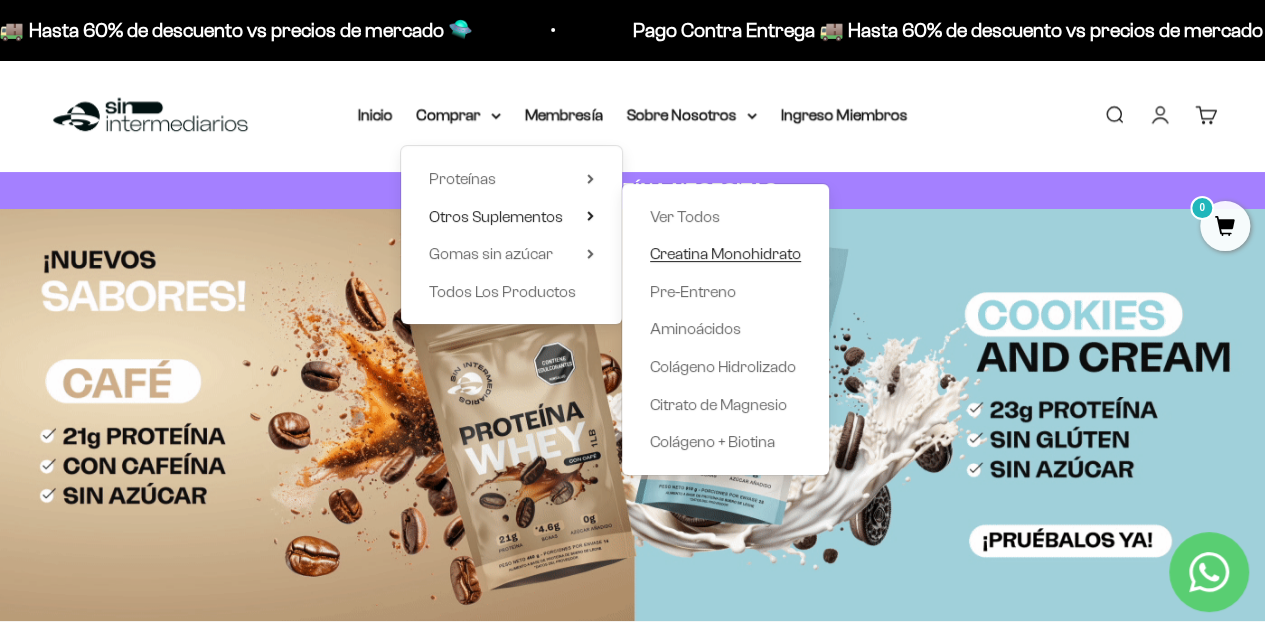 click on "Creatina Monohidrato" at bounding box center [725, 253] 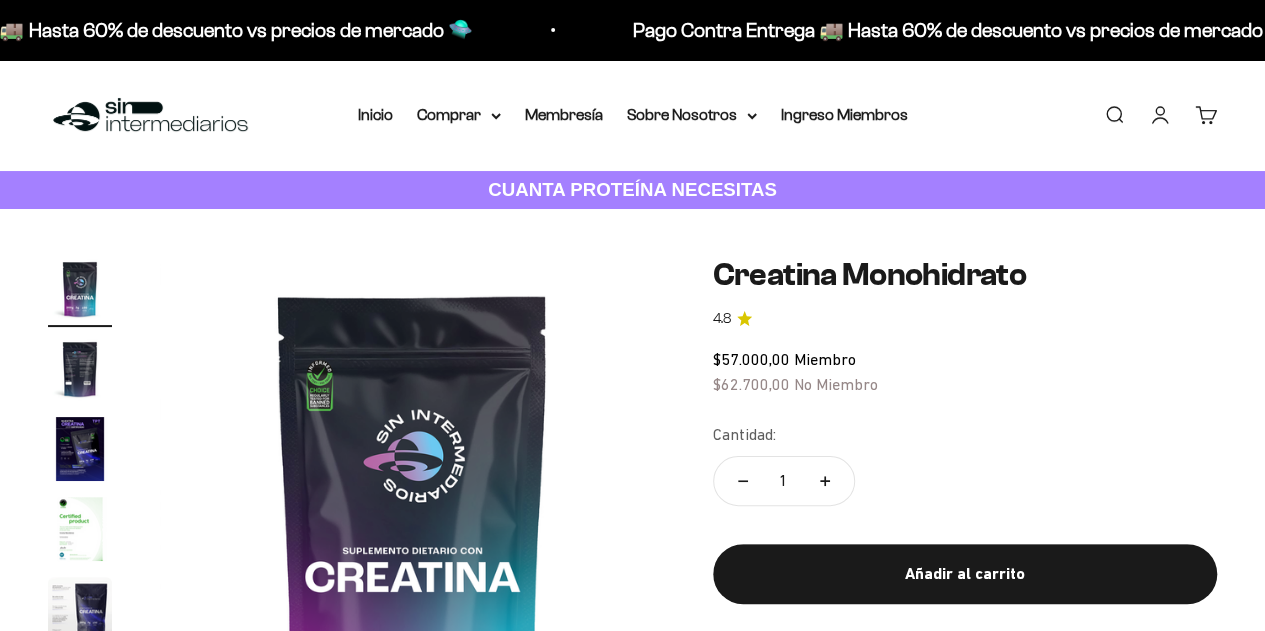 scroll, scrollTop: 125, scrollLeft: 0, axis: vertical 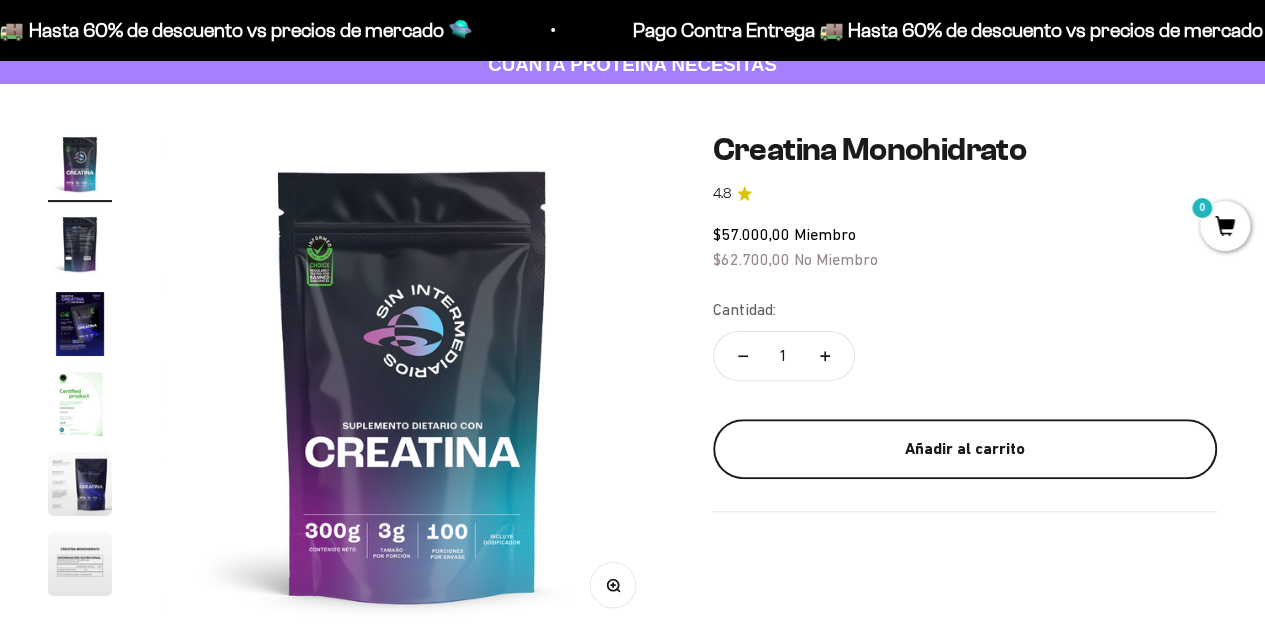 click on "Añadir al carrito" at bounding box center [965, 449] 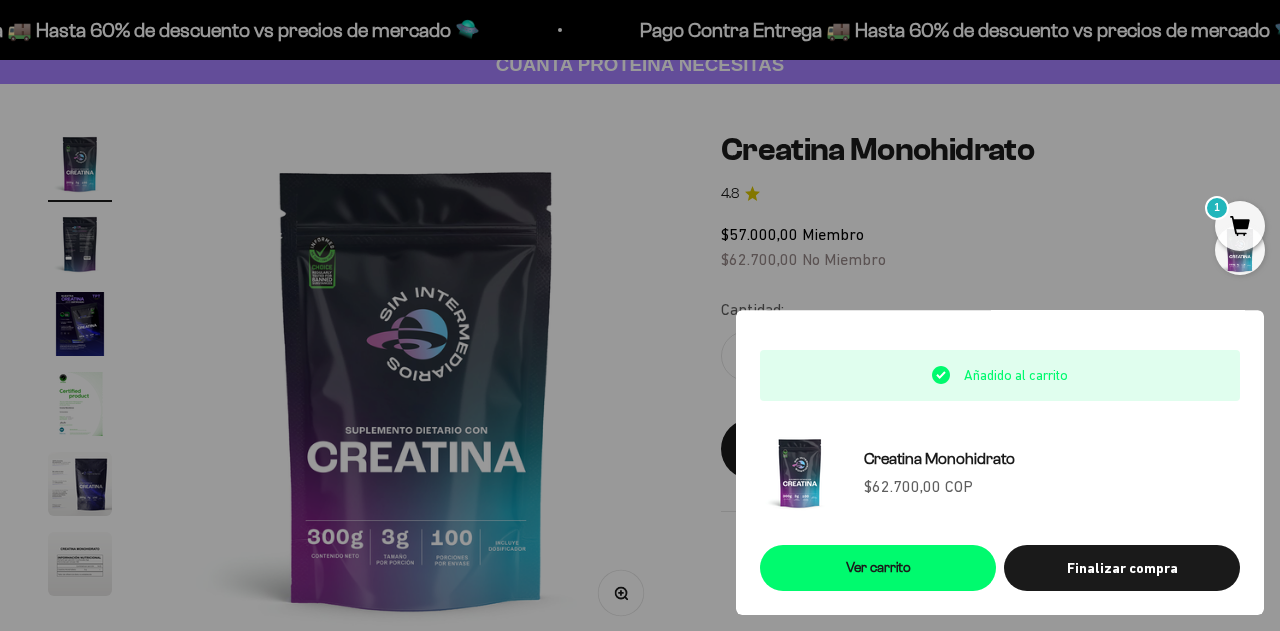 click at bounding box center [640, 315] 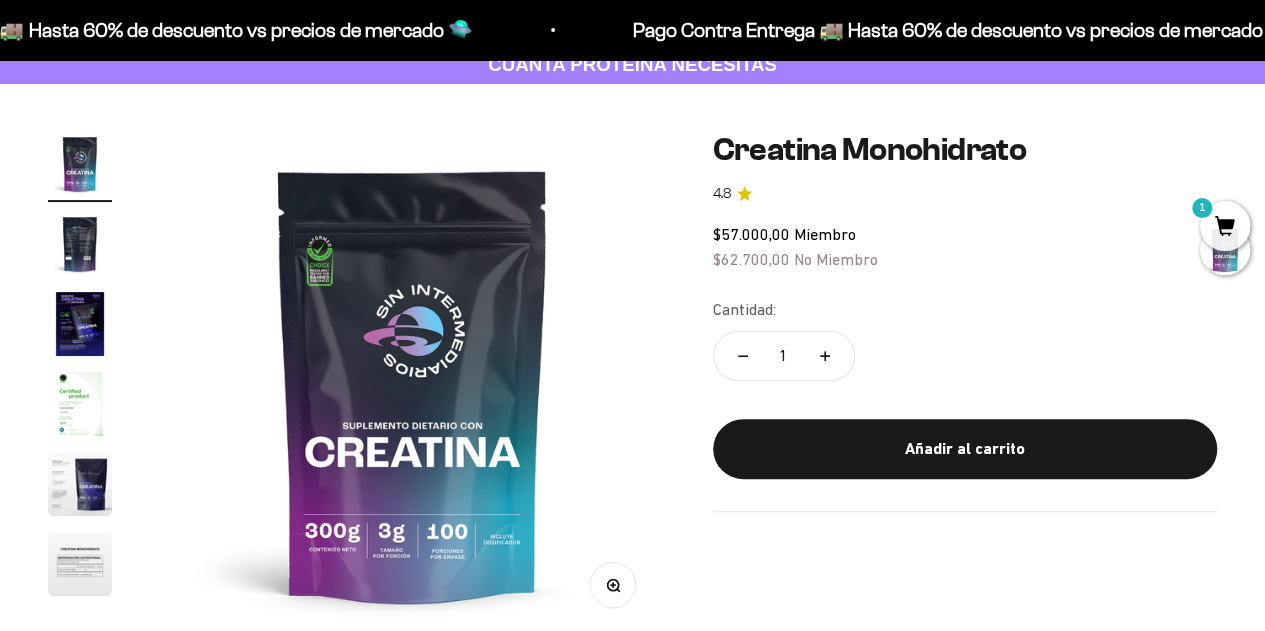 scroll, scrollTop: 0, scrollLeft: 0, axis: both 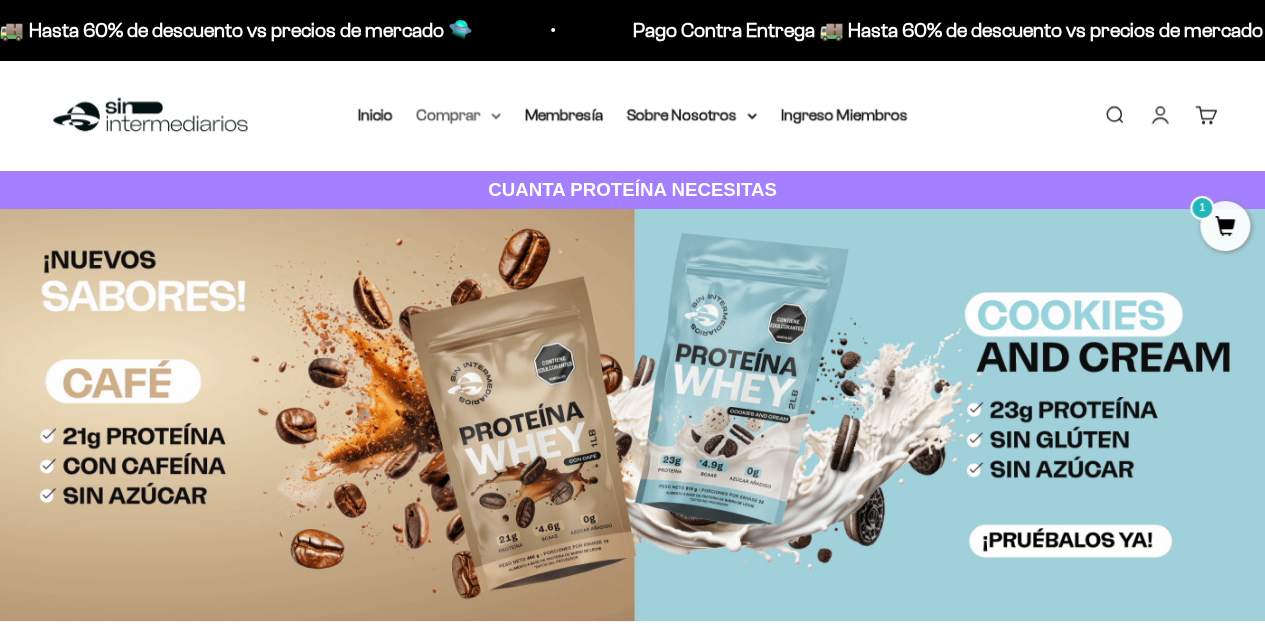click on "Comprar" at bounding box center [459, 115] 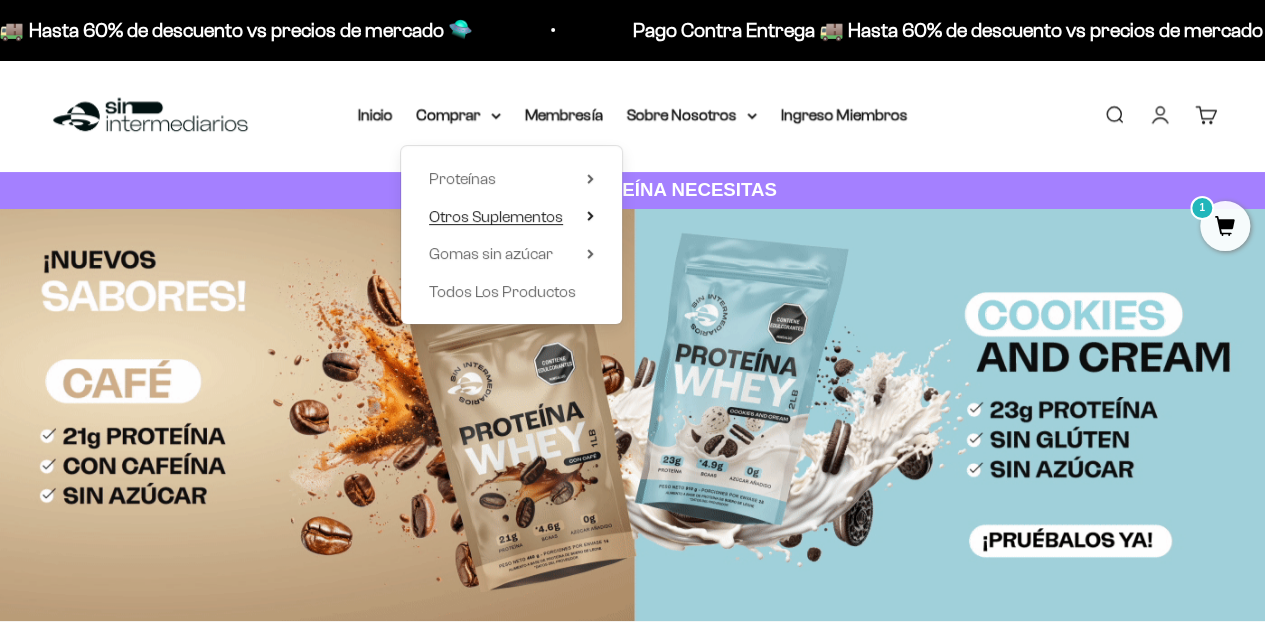 click on "Otros Suplementos" at bounding box center (511, 217) 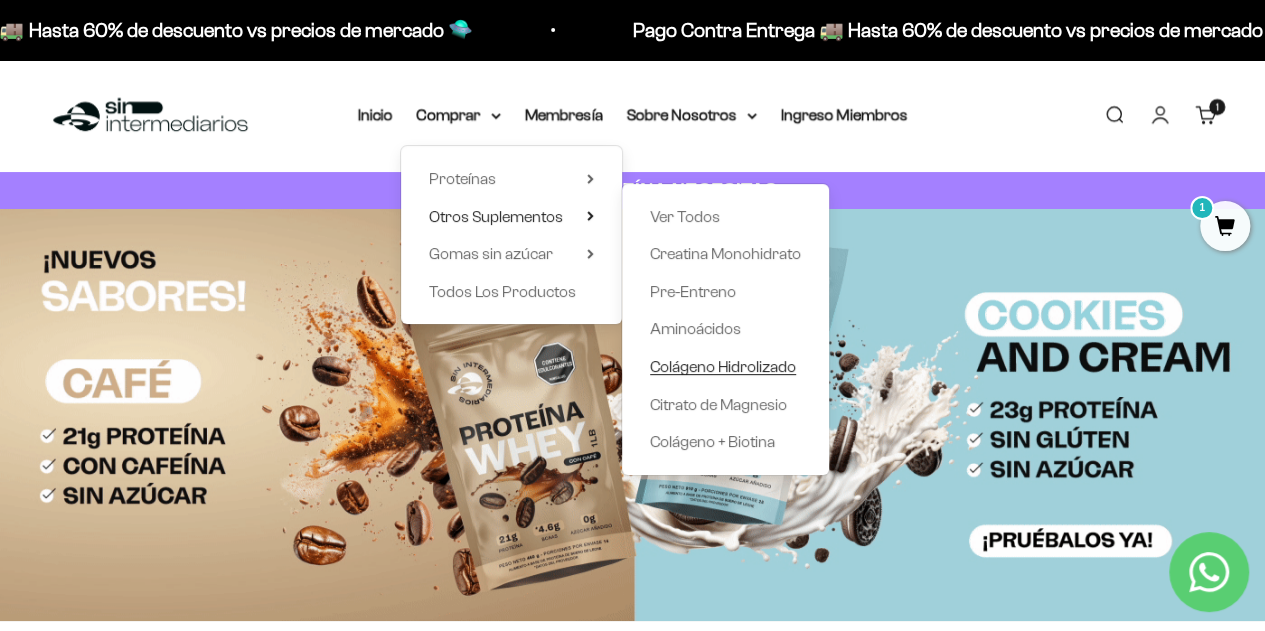click on "Colágeno Hidrolizado" at bounding box center (723, 366) 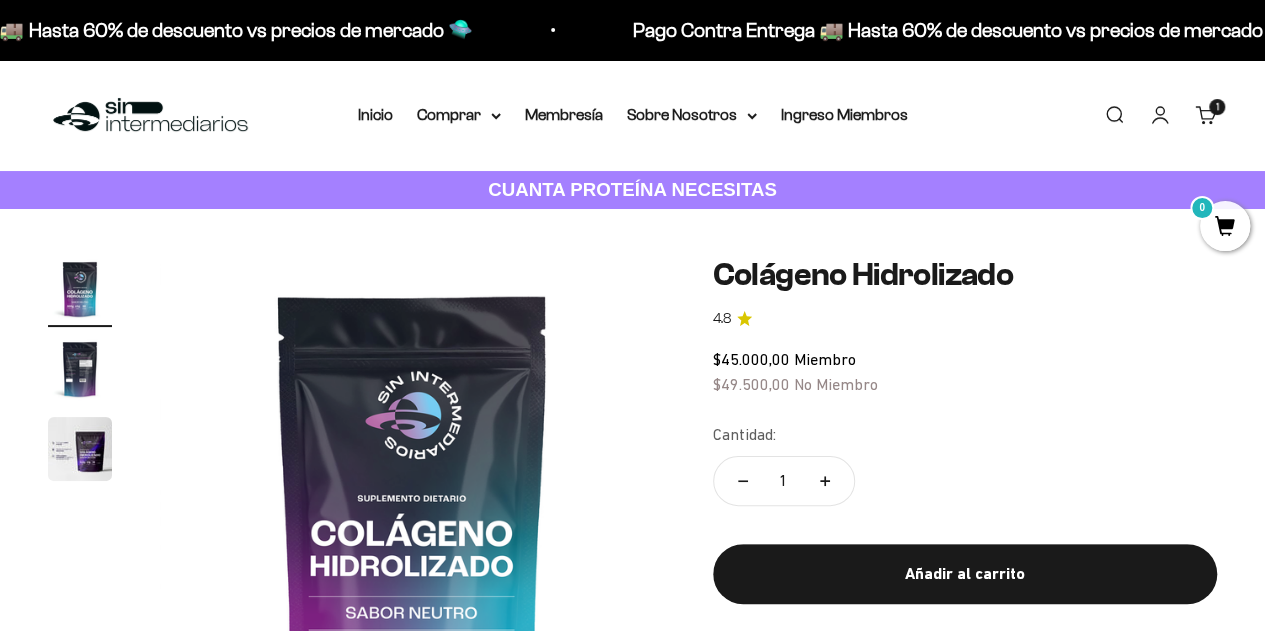 scroll, scrollTop: 175, scrollLeft: 0, axis: vertical 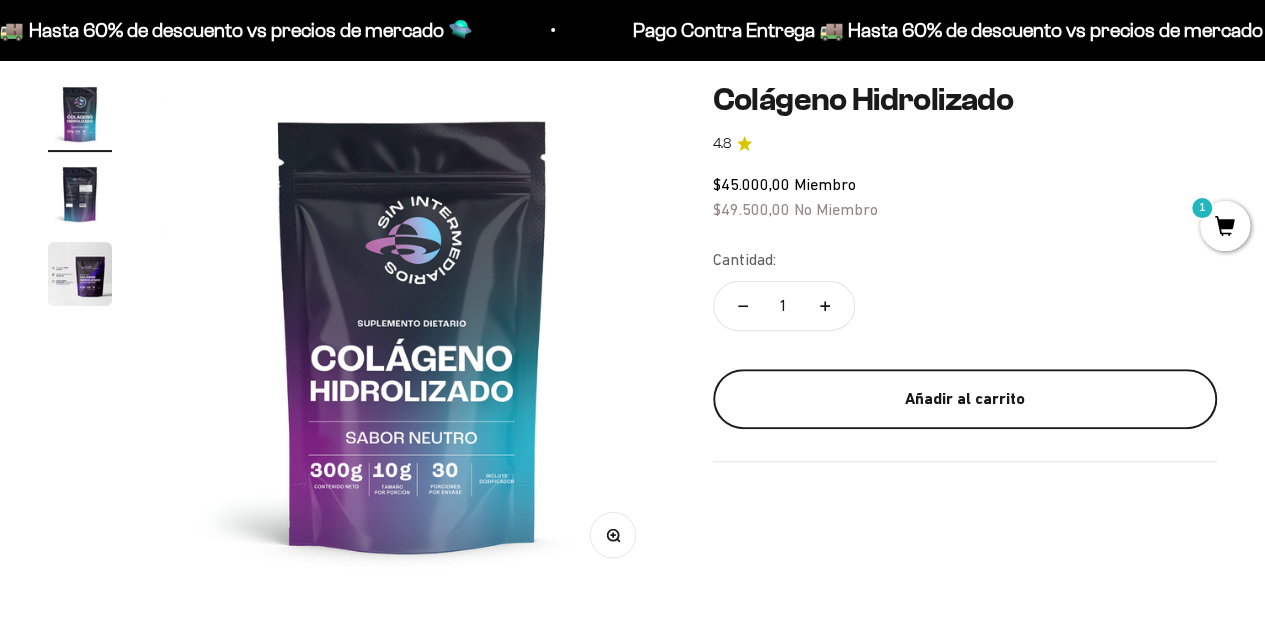 click on "Añadir al carrito" at bounding box center (965, 399) 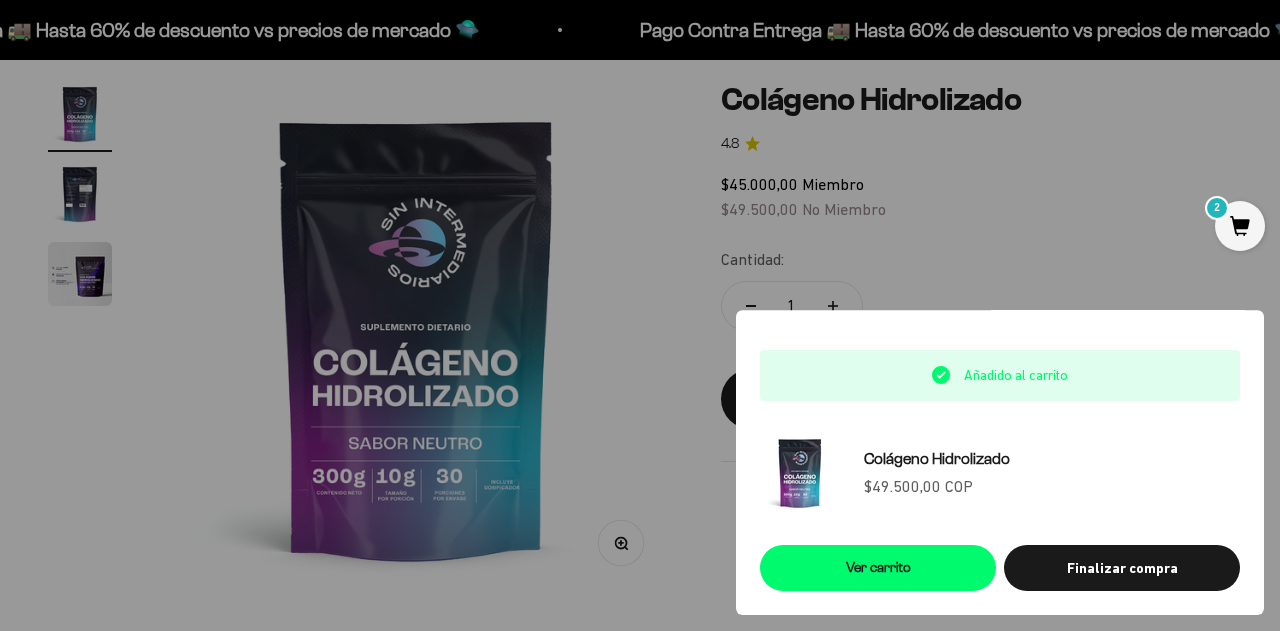 click at bounding box center [640, 315] 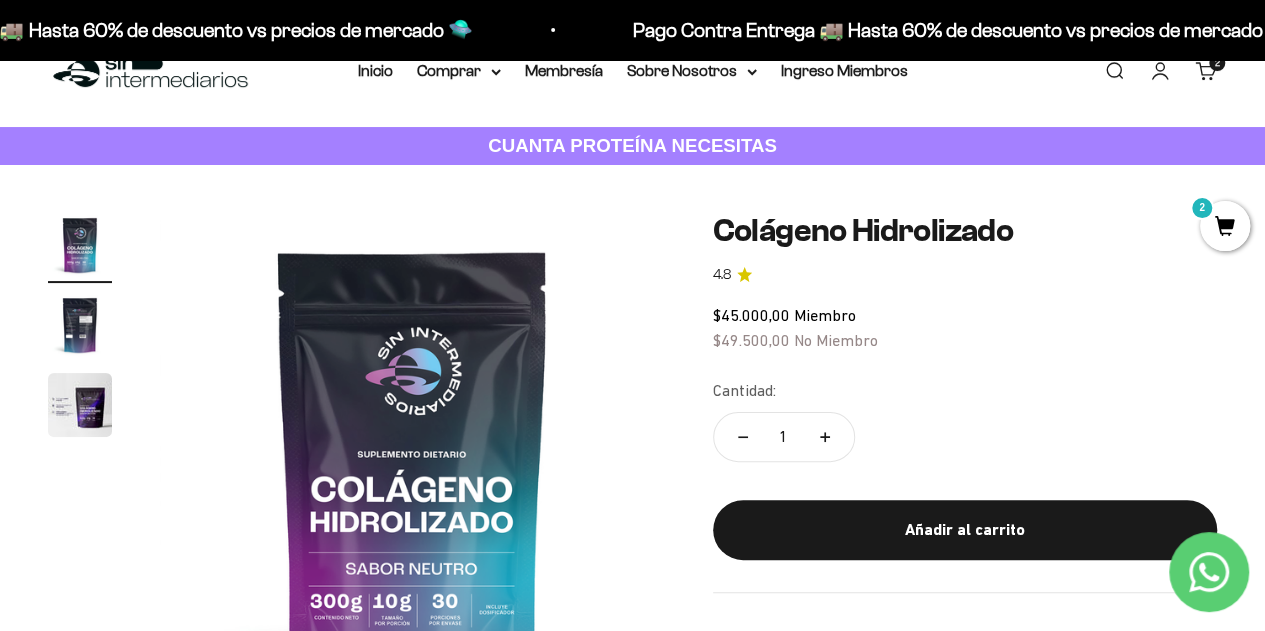 scroll, scrollTop: 0, scrollLeft: 0, axis: both 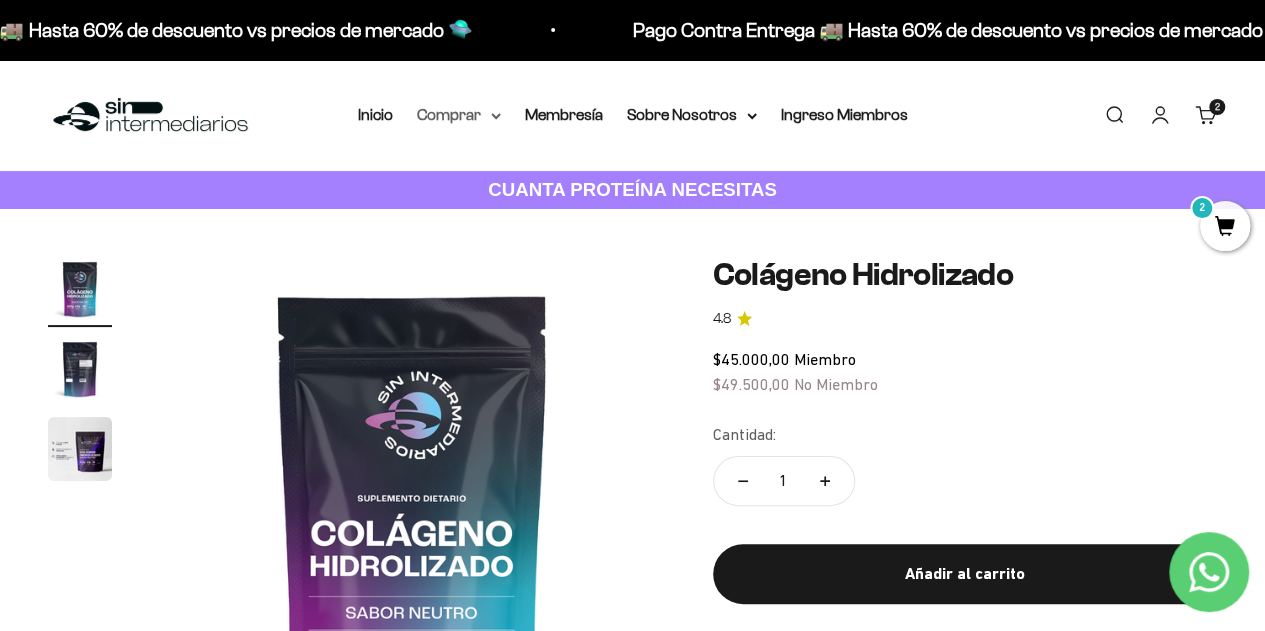 click 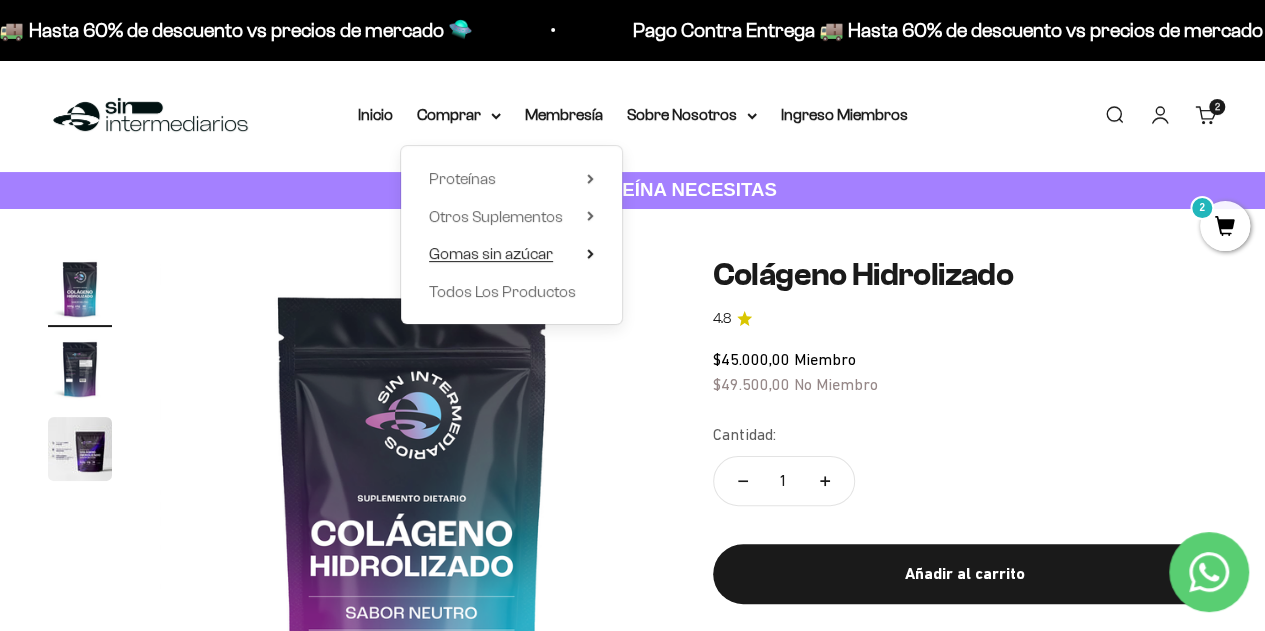 click on "Gomas sin azúcar" at bounding box center (491, 254) 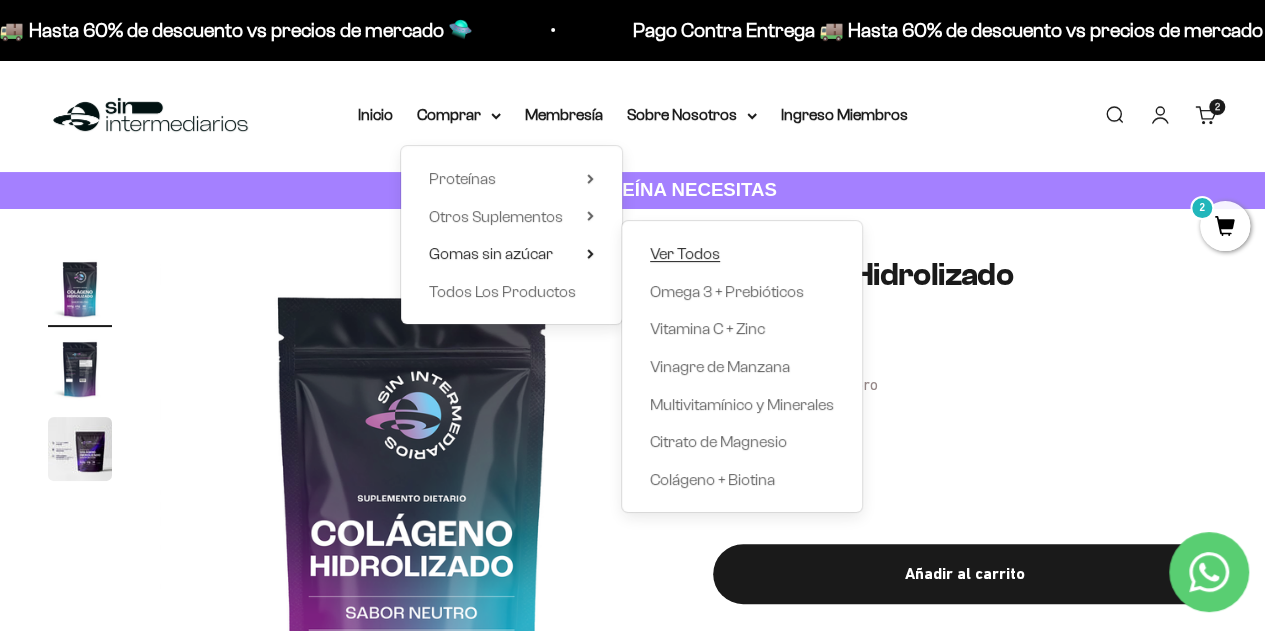 click on "Ver Todos" at bounding box center [685, 253] 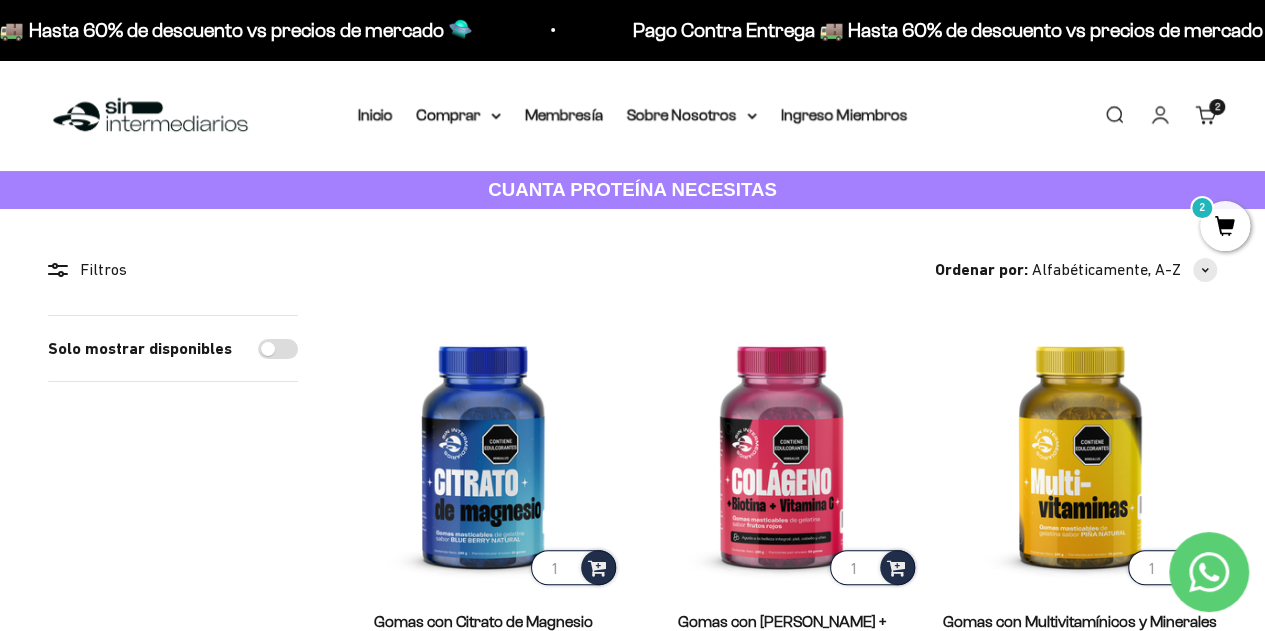 scroll, scrollTop: 1, scrollLeft: 0, axis: vertical 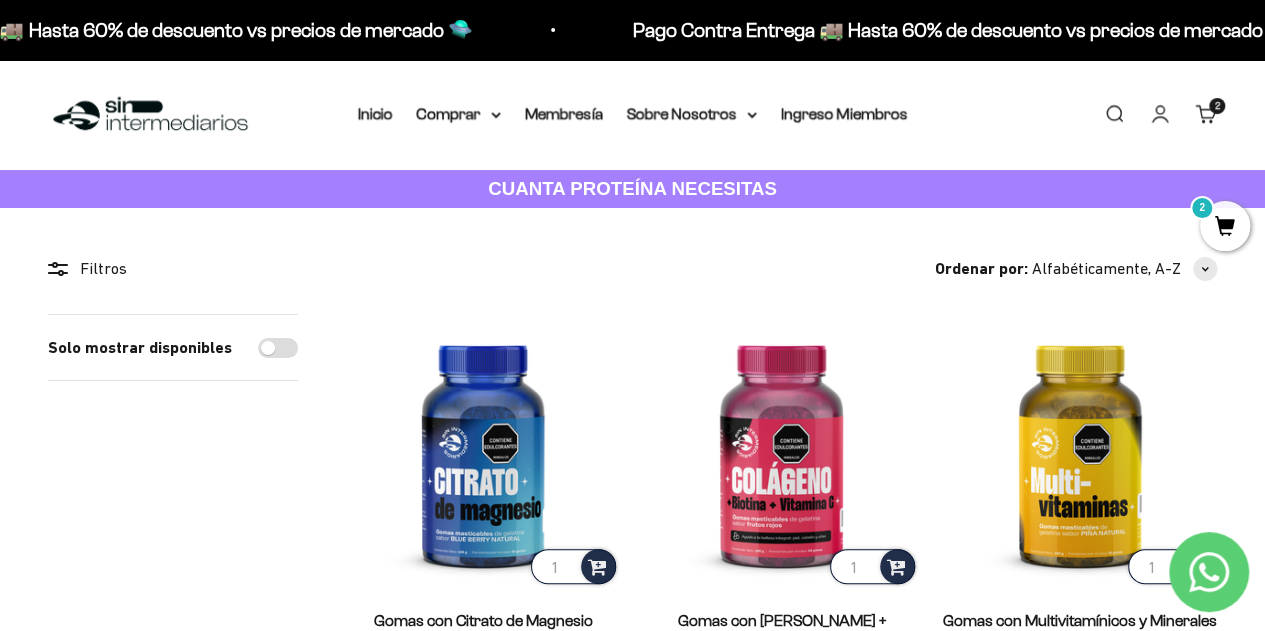 click on "2" at bounding box center [1225, 226] 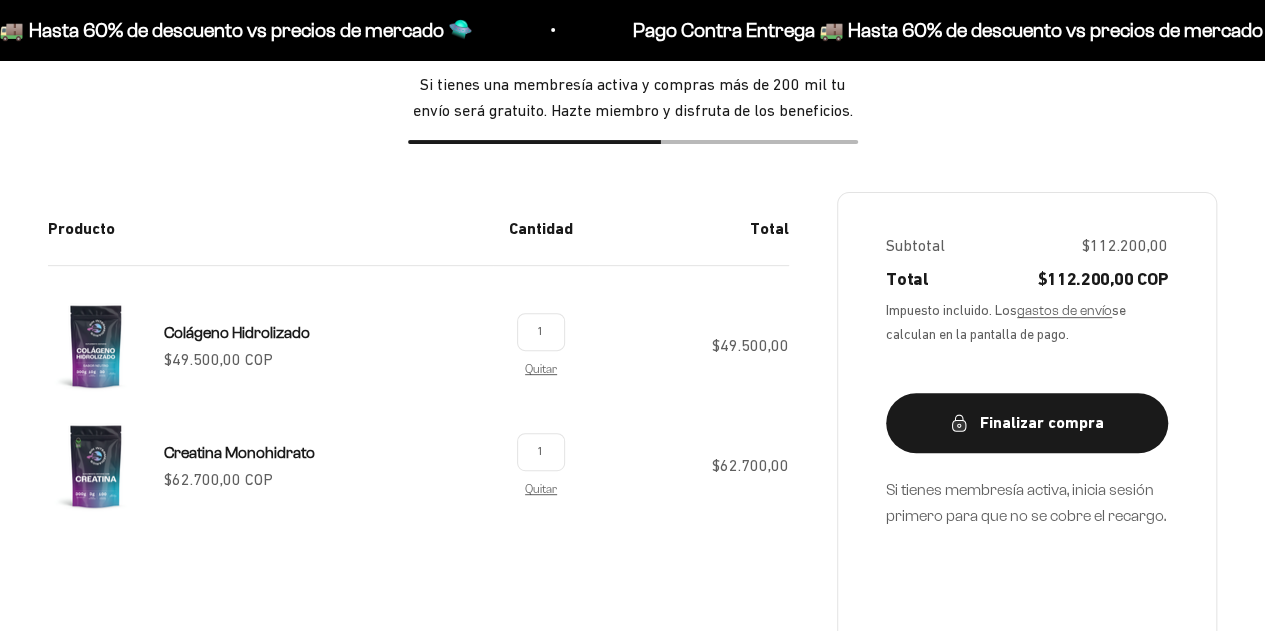 scroll, scrollTop: 261, scrollLeft: 0, axis: vertical 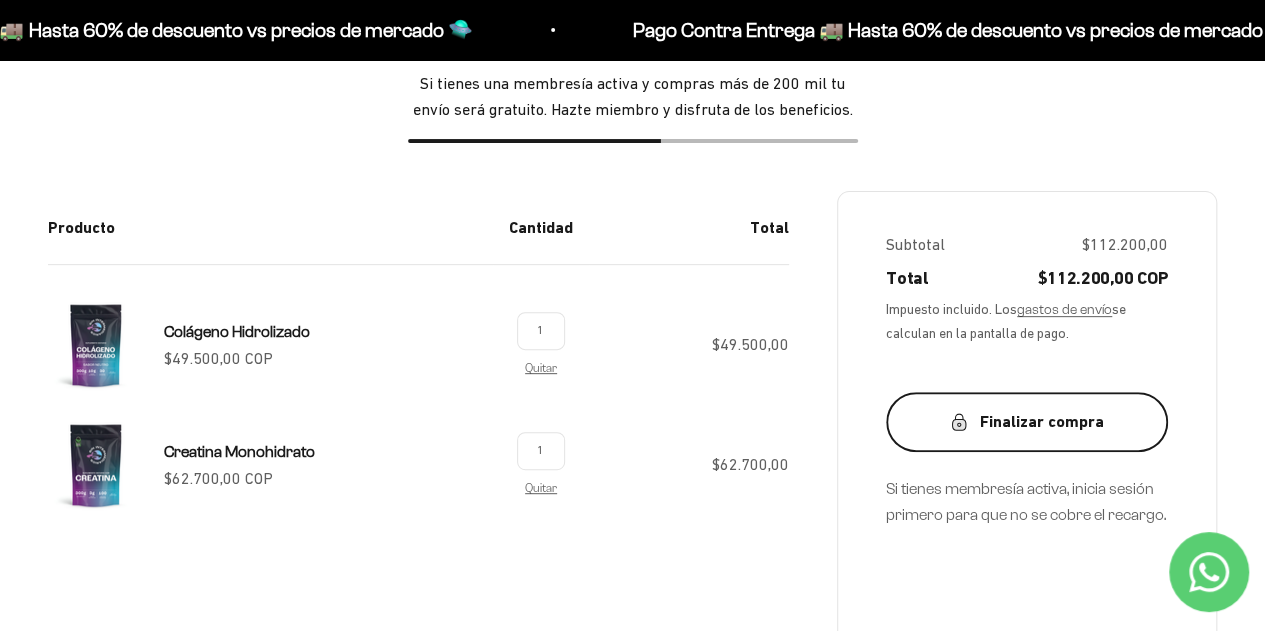 click on "Finalizar compra" at bounding box center [1027, 422] 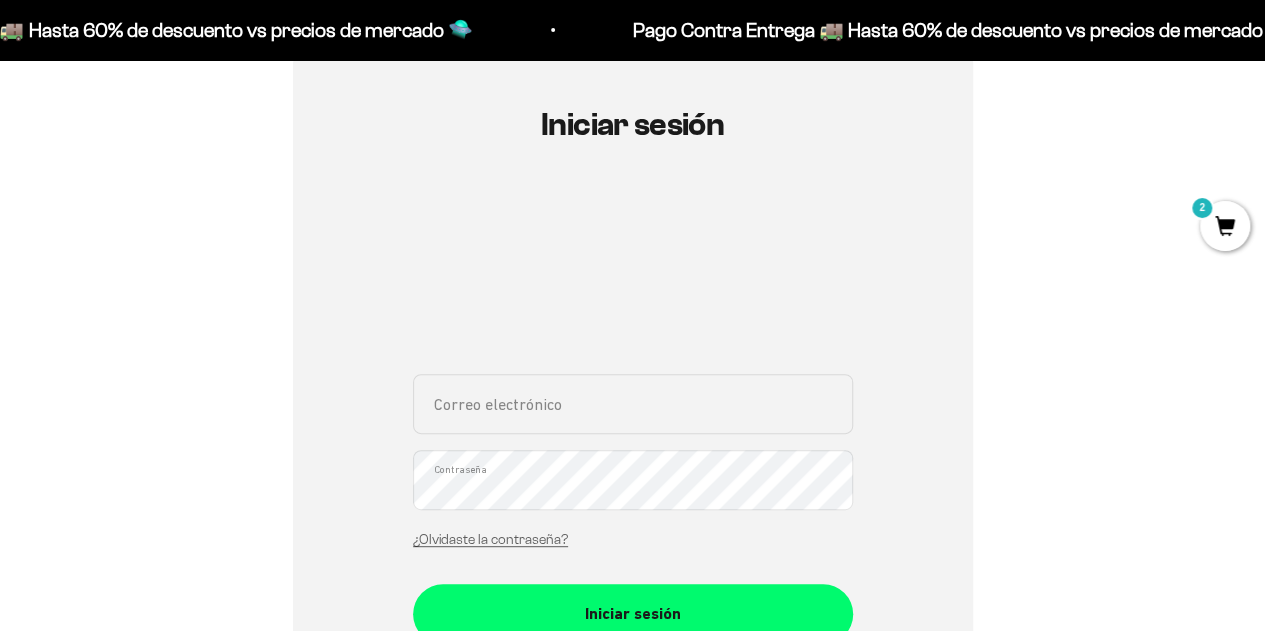 scroll, scrollTop: 206, scrollLeft: 0, axis: vertical 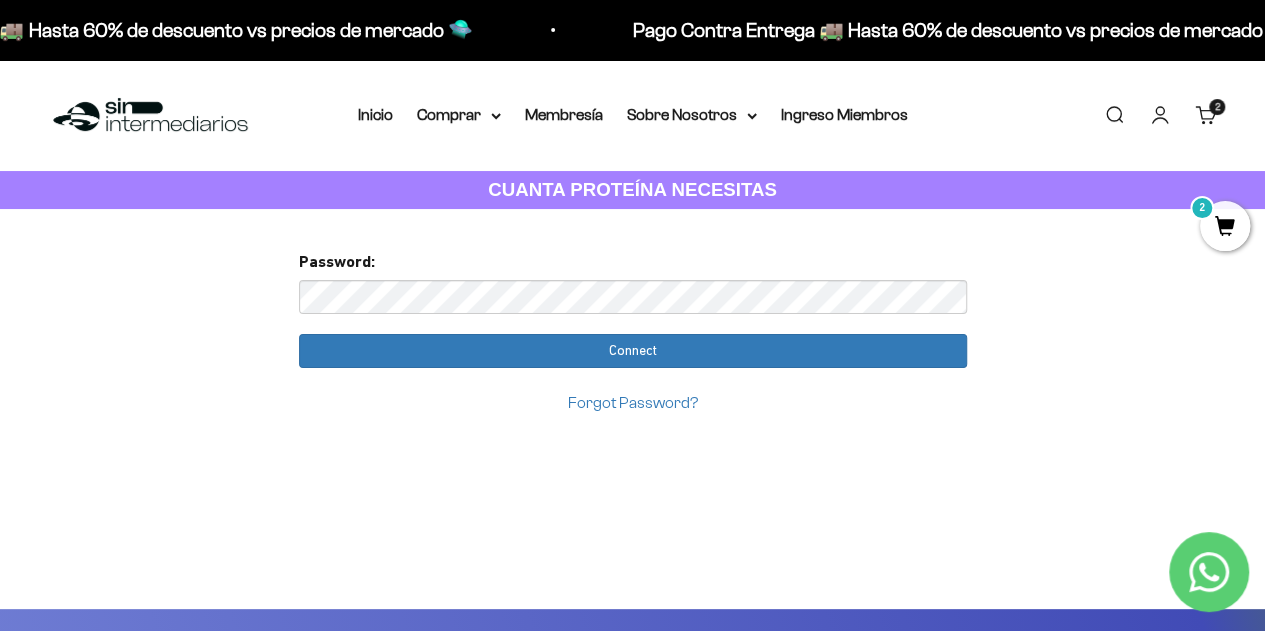 click on "Connect" at bounding box center [633, 351] 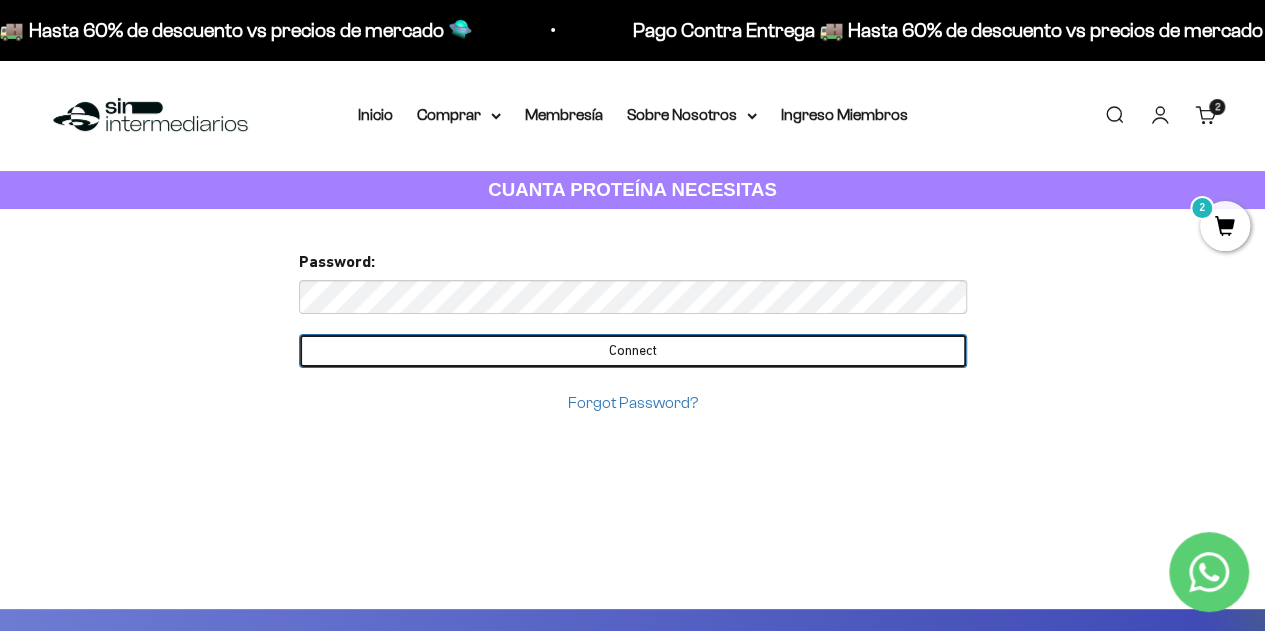 click on "Connect" at bounding box center [633, 351] 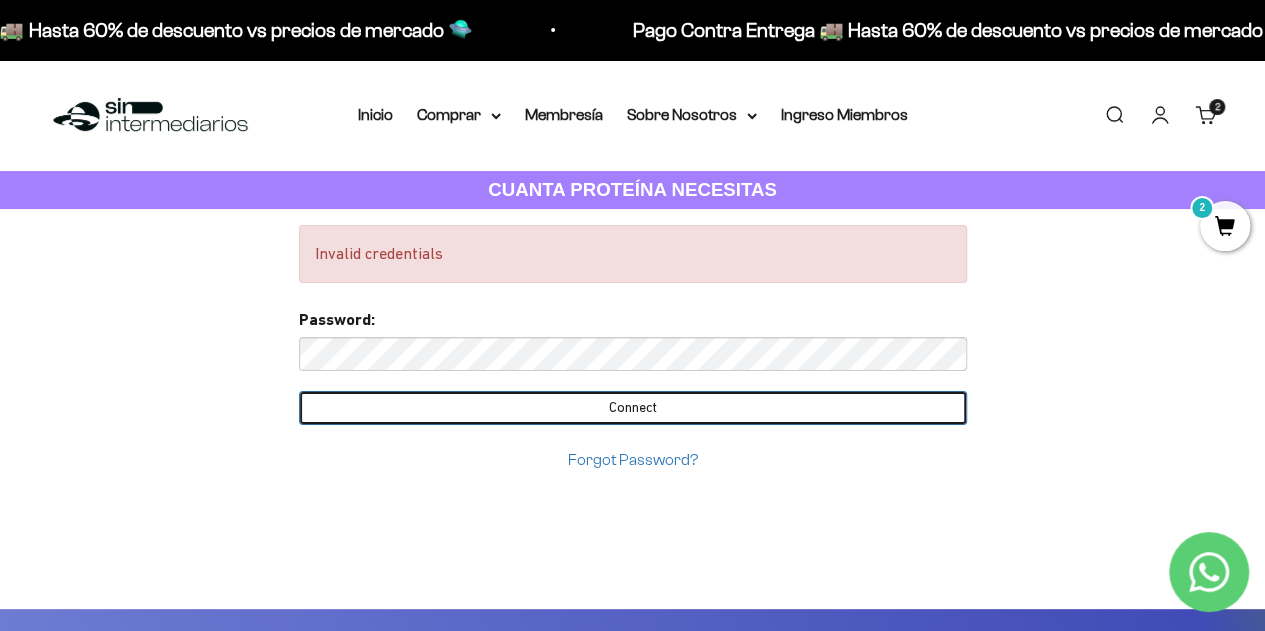 click on "Connect" at bounding box center (633, 408) 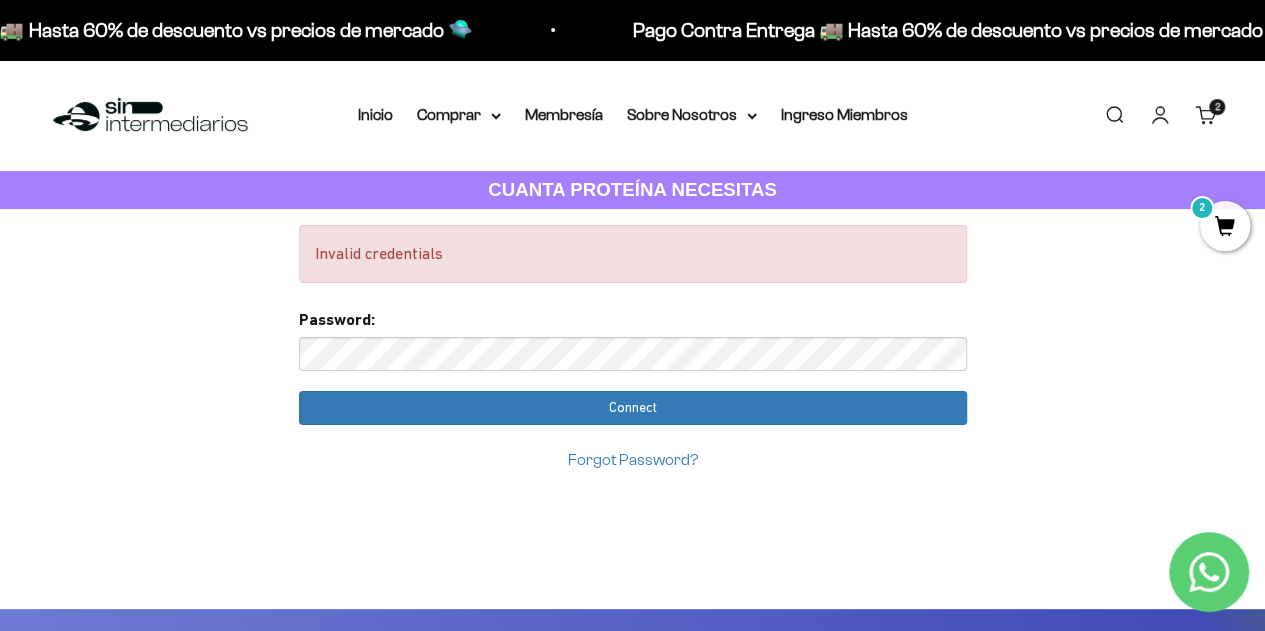 click on "Forgot Password?" at bounding box center (633, 459) 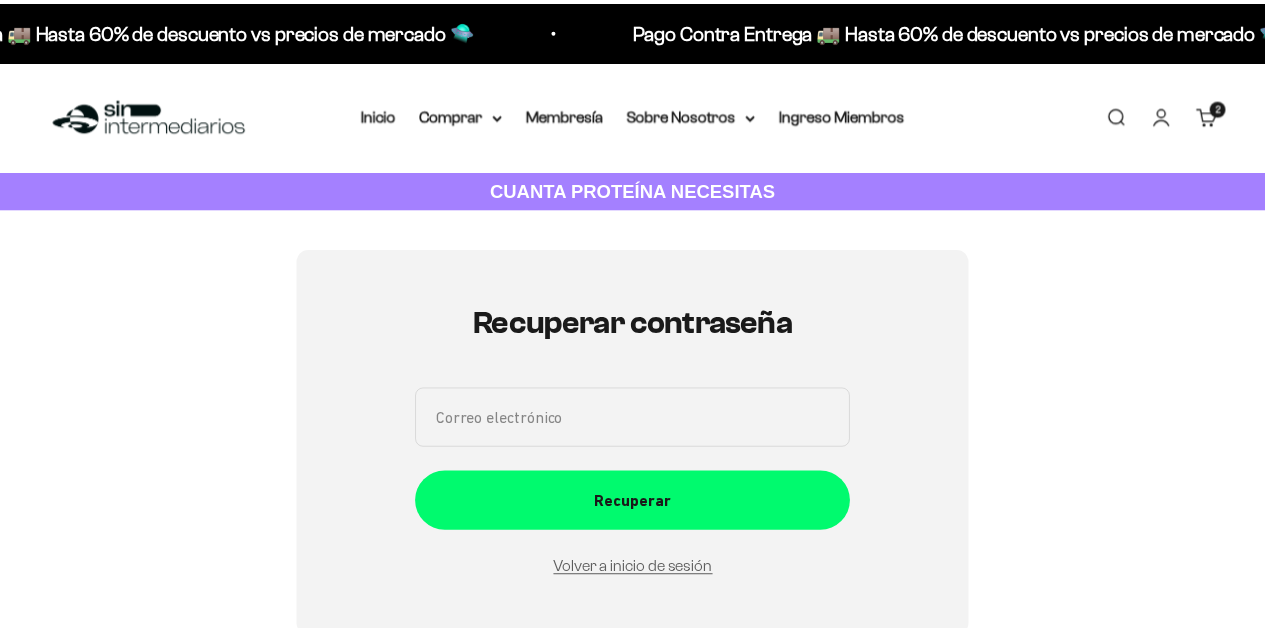scroll, scrollTop: 225, scrollLeft: 0, axis: vertical 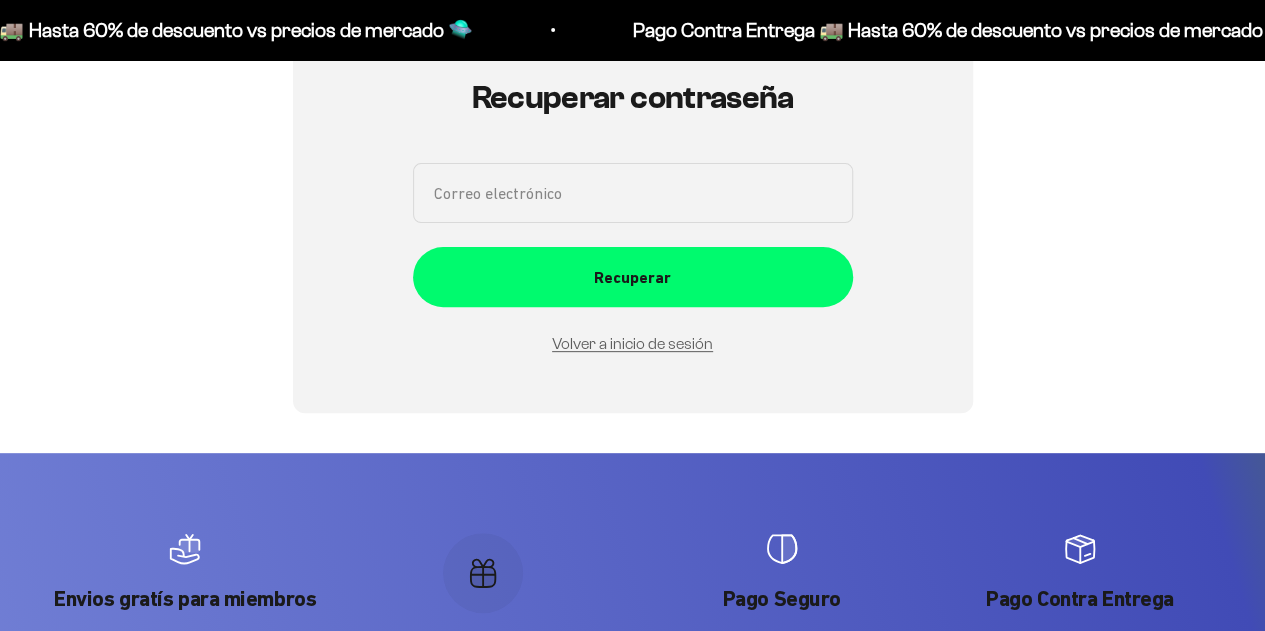 click on "Correo electrónico" at bounding box center [633, 193] 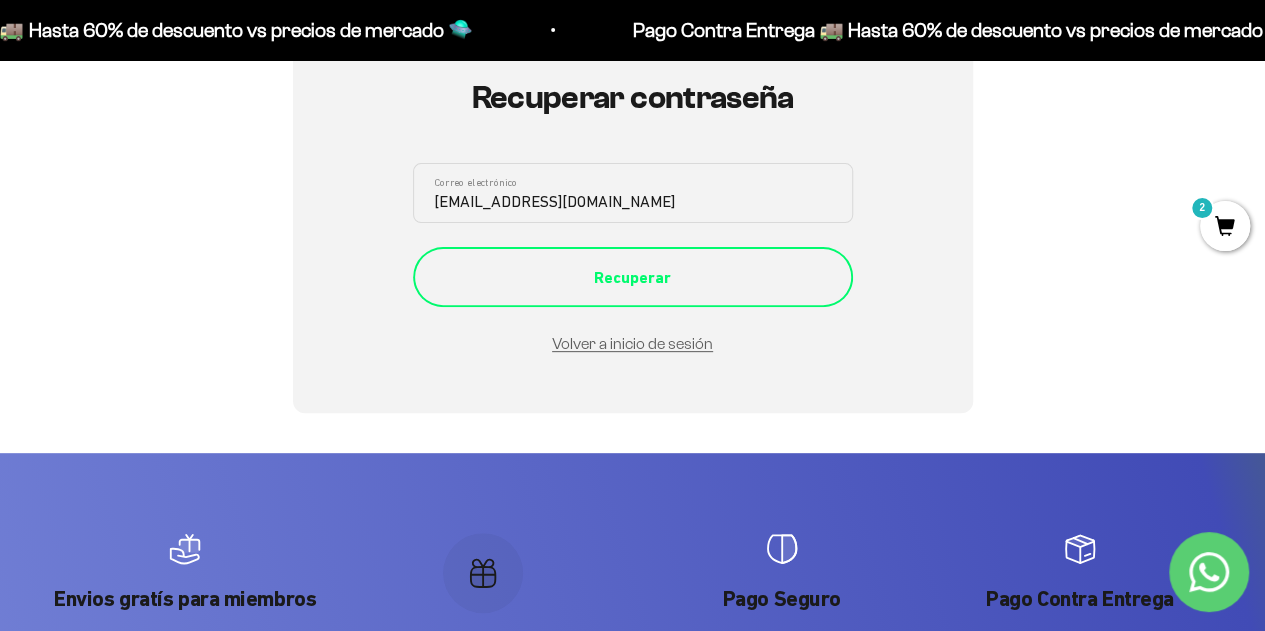 type on "[EMAIL_ADDRESS][DOMAIN_NAME]" 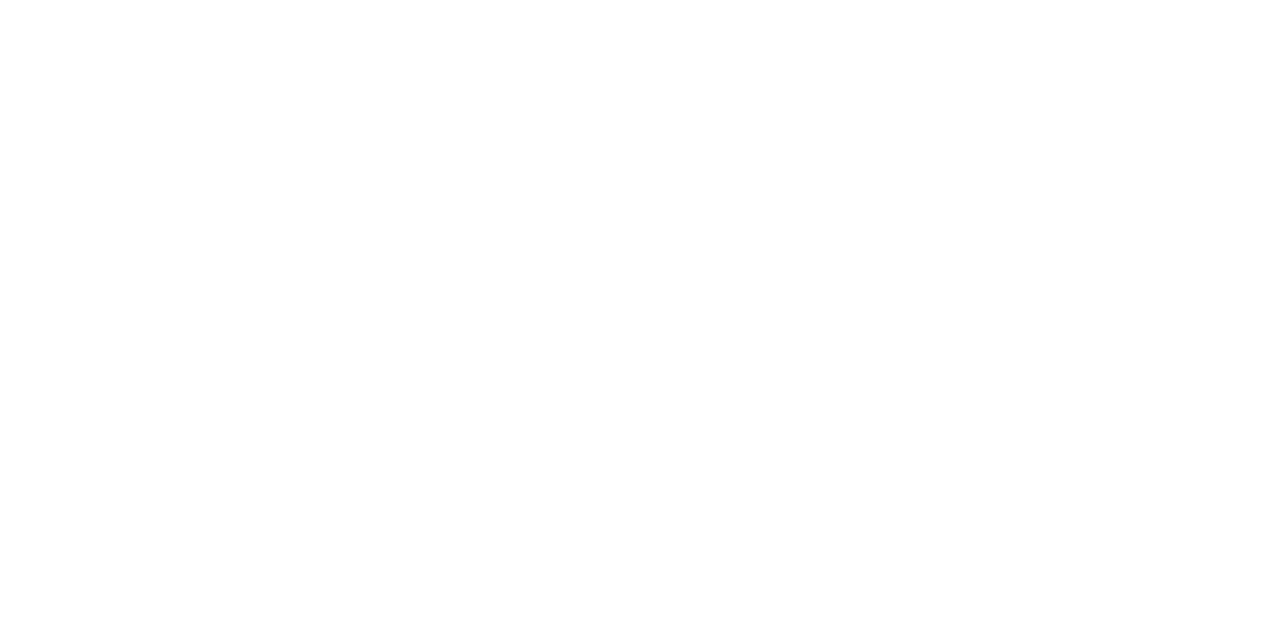 scroll, scrollTop: 0, scrollLeft: 0, axis: both 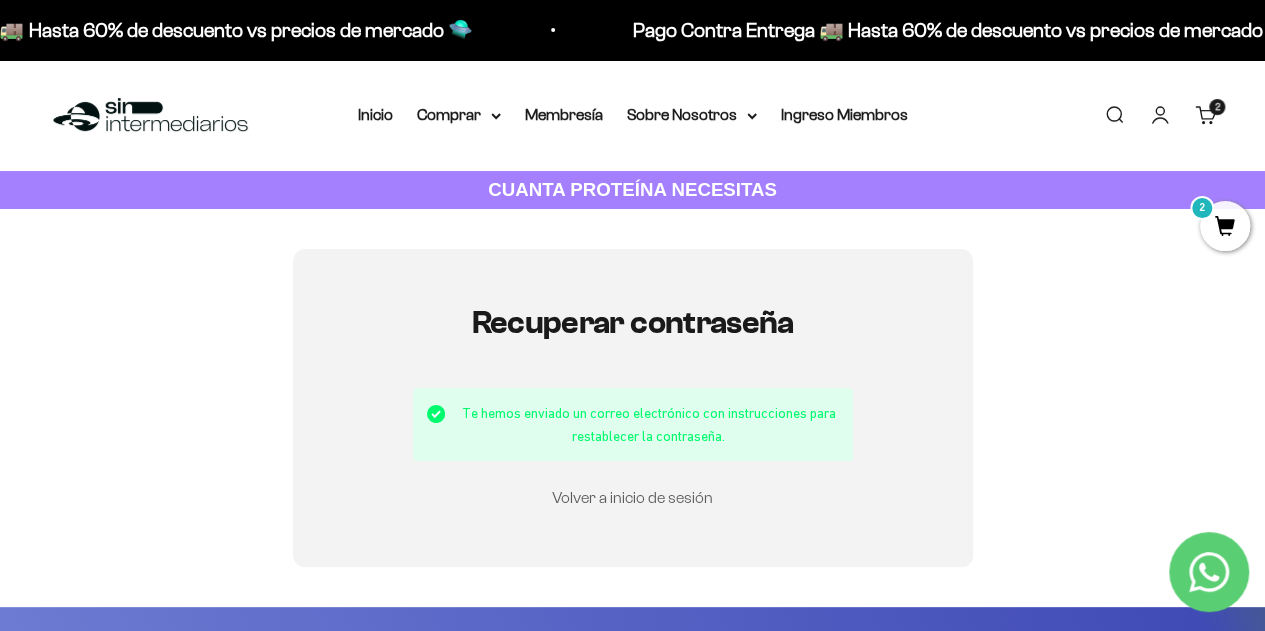click on "Volver a inicio de sesión" at bounding box center [632, 497] 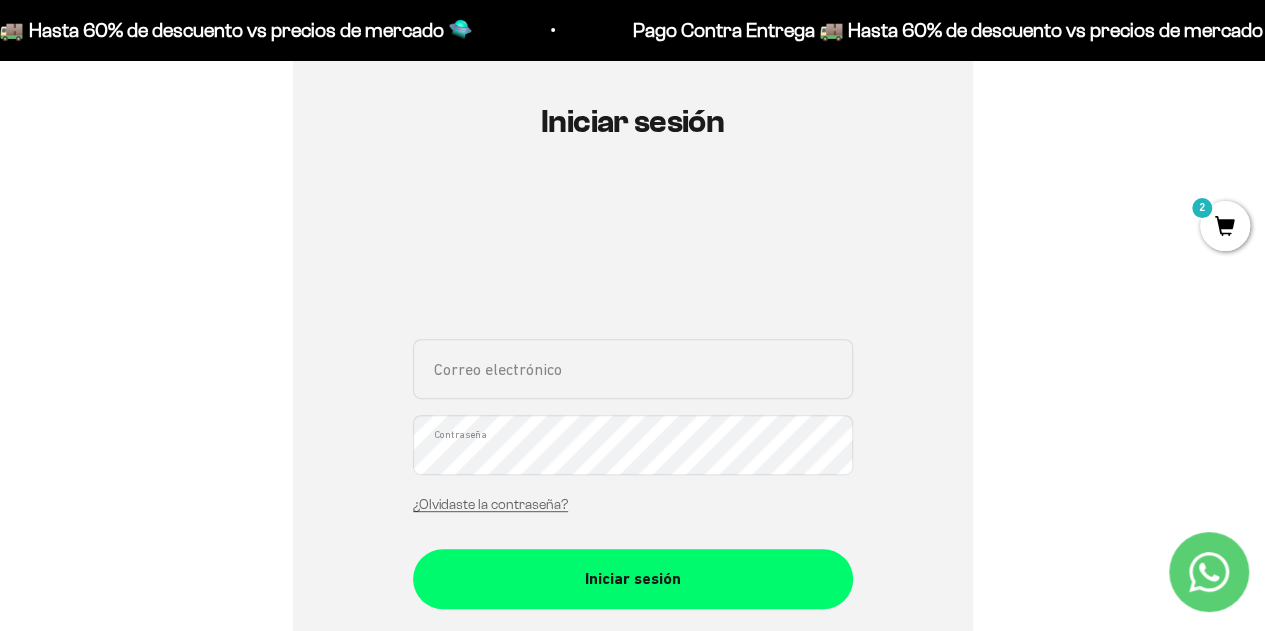 scroll, scrollTop: 203, scrollLeft: 0, axis: vertical 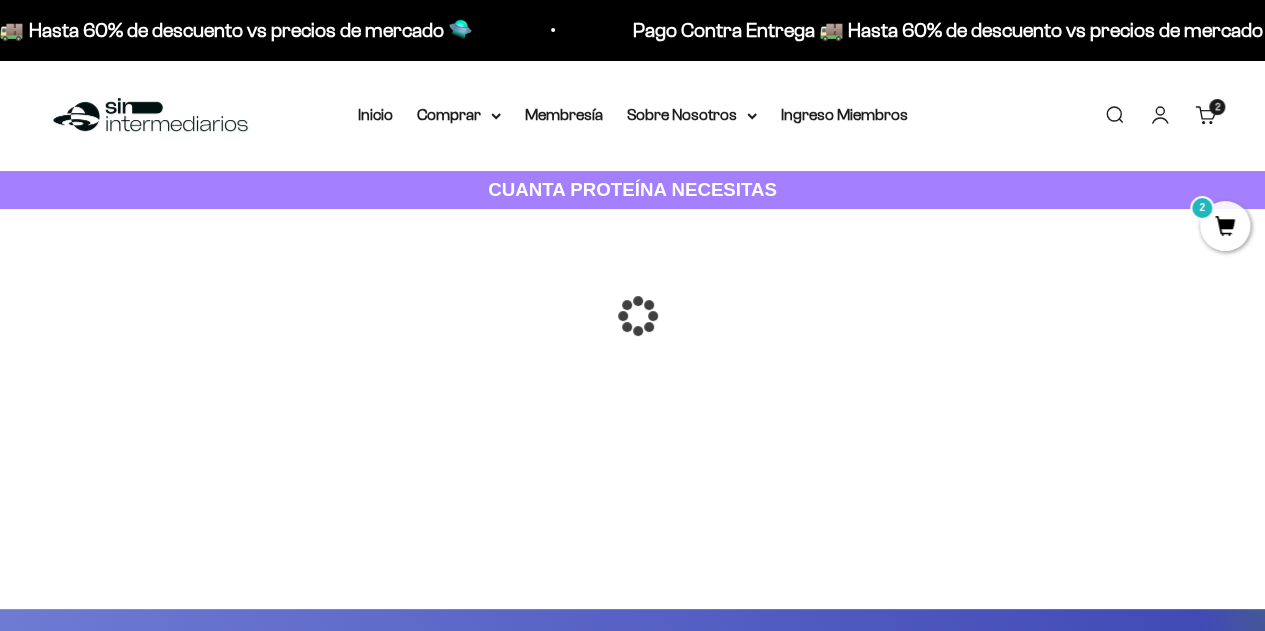 click at bounding box center (633, 316) 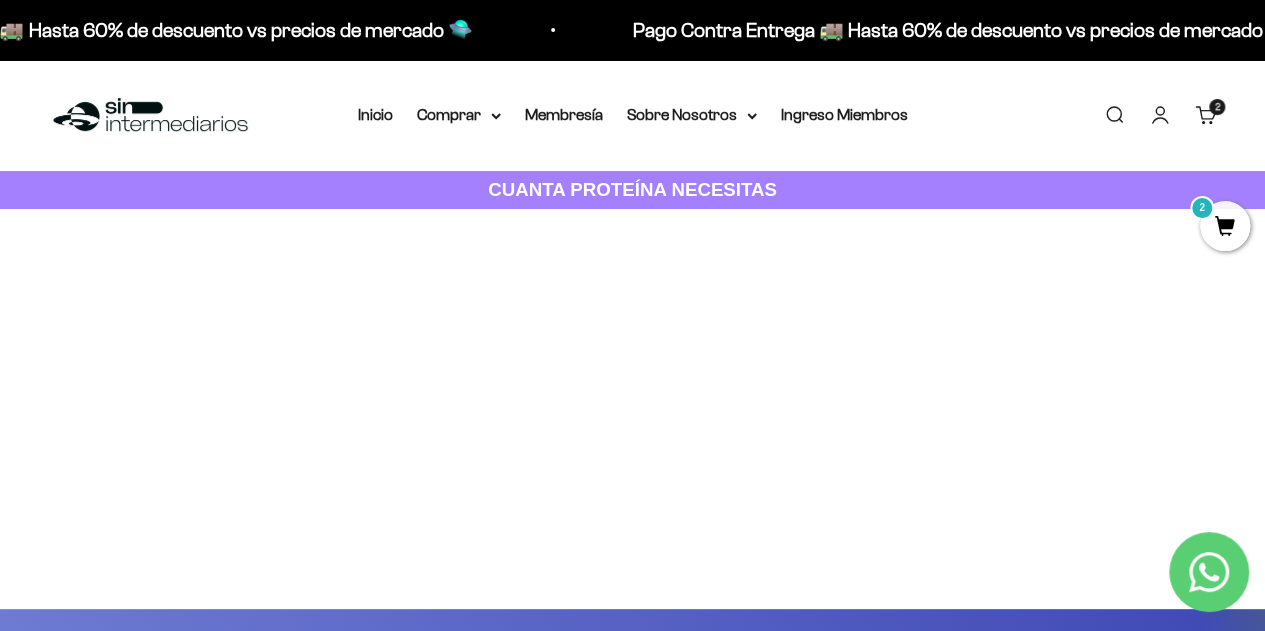 click on "Carrito
2 artículos
2" at bounding box center (1206, 115) 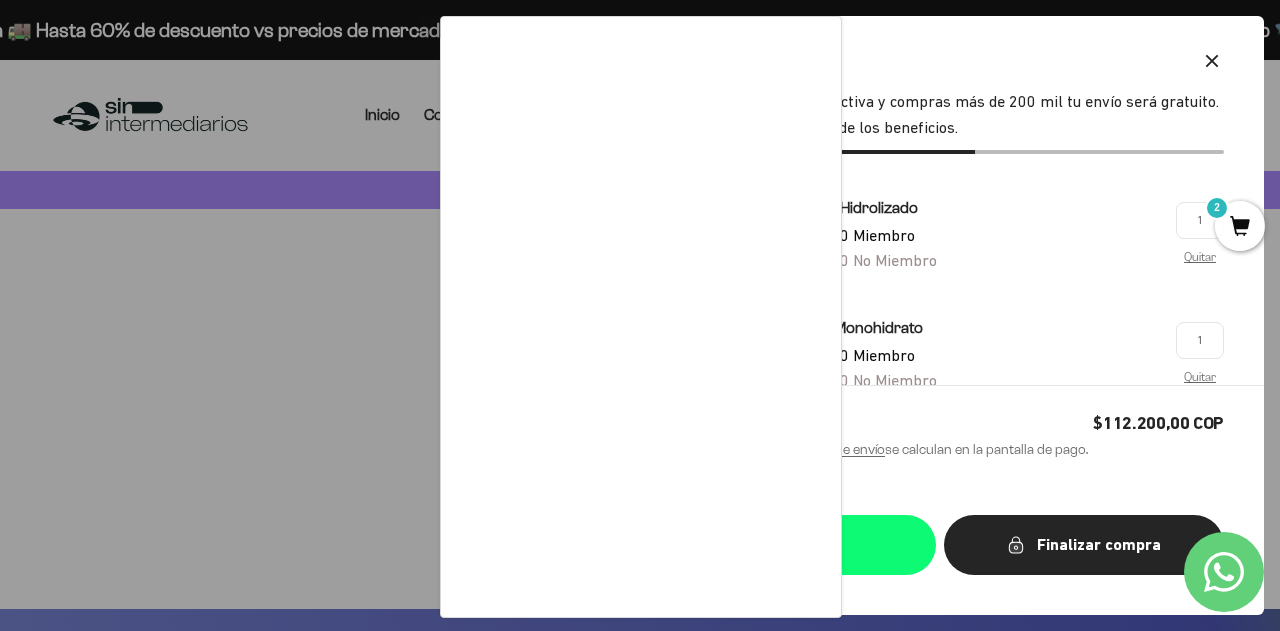 click at bounding box center [640, 315] 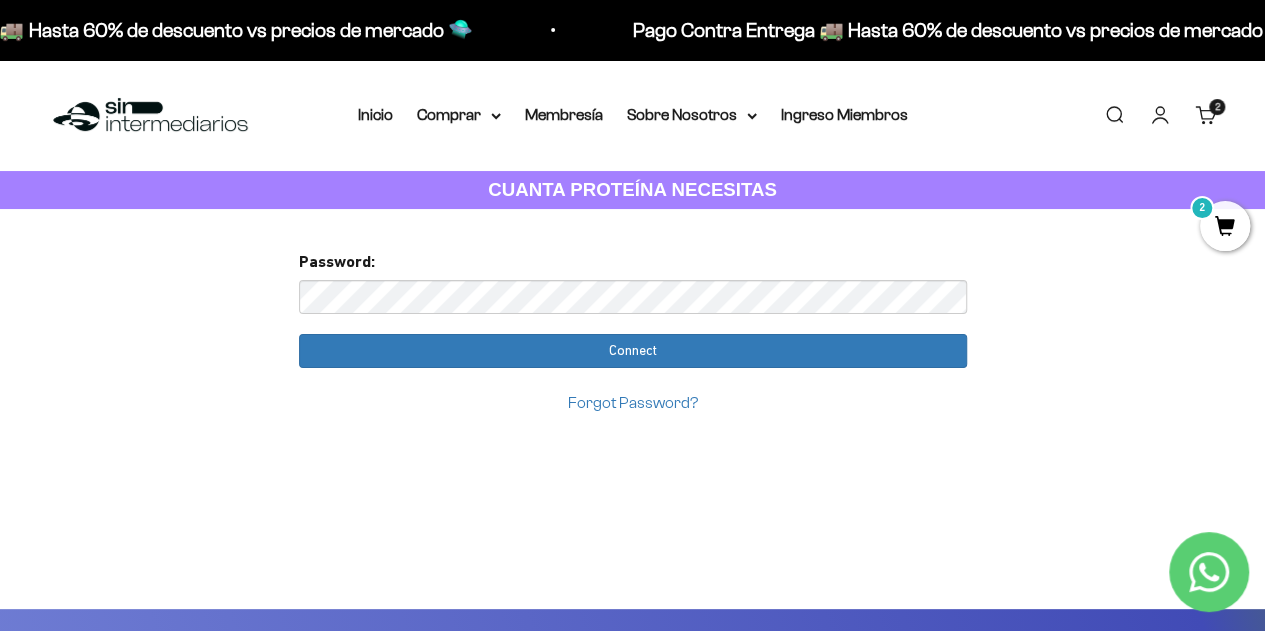 click on "2 artículos
2" at bounding box center (1217, 107) 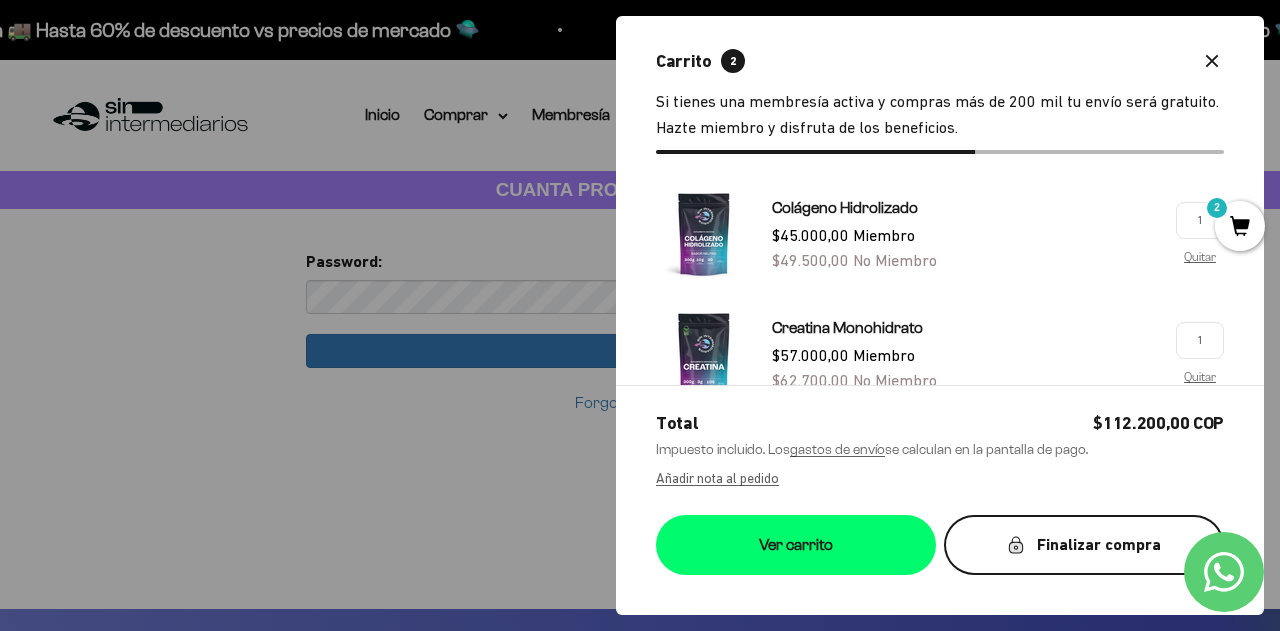 click on "Finalizar compra" at bounding box center (1084, 545) 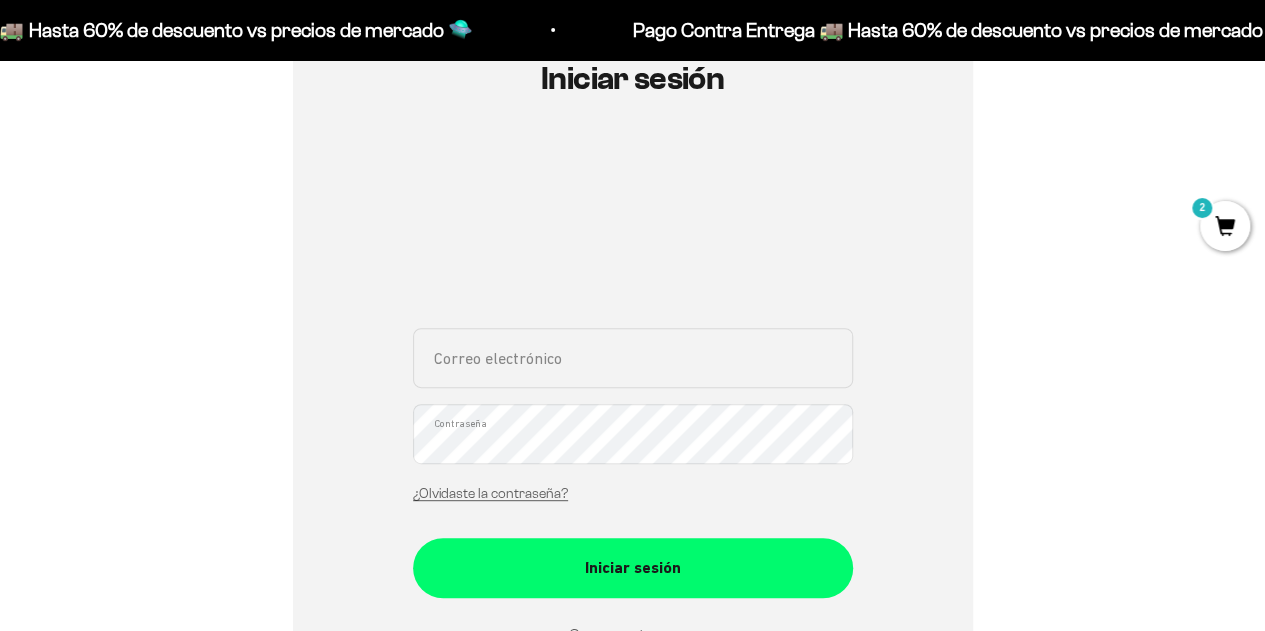 scroll, scrollTop: 245, scrollLeft: 0, axis: vertical 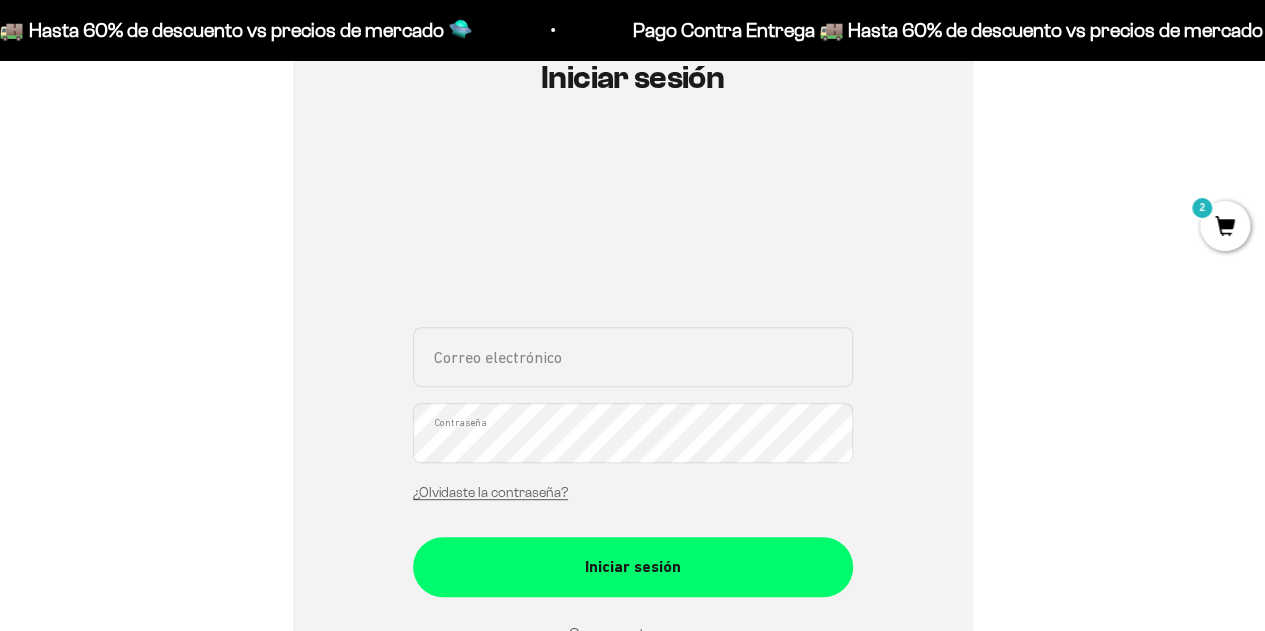 click on "Correo electrónico" at bounding box center [633, 357] 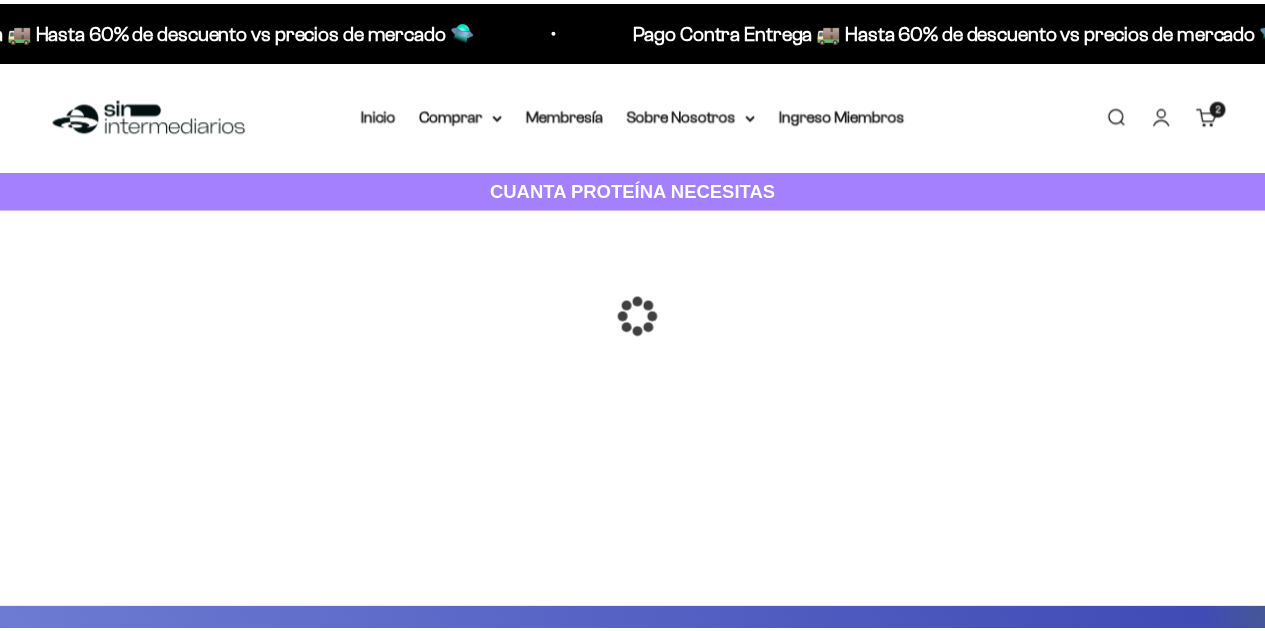 scroll, scrollTop: 0, scrollLeft: 0, axis: both 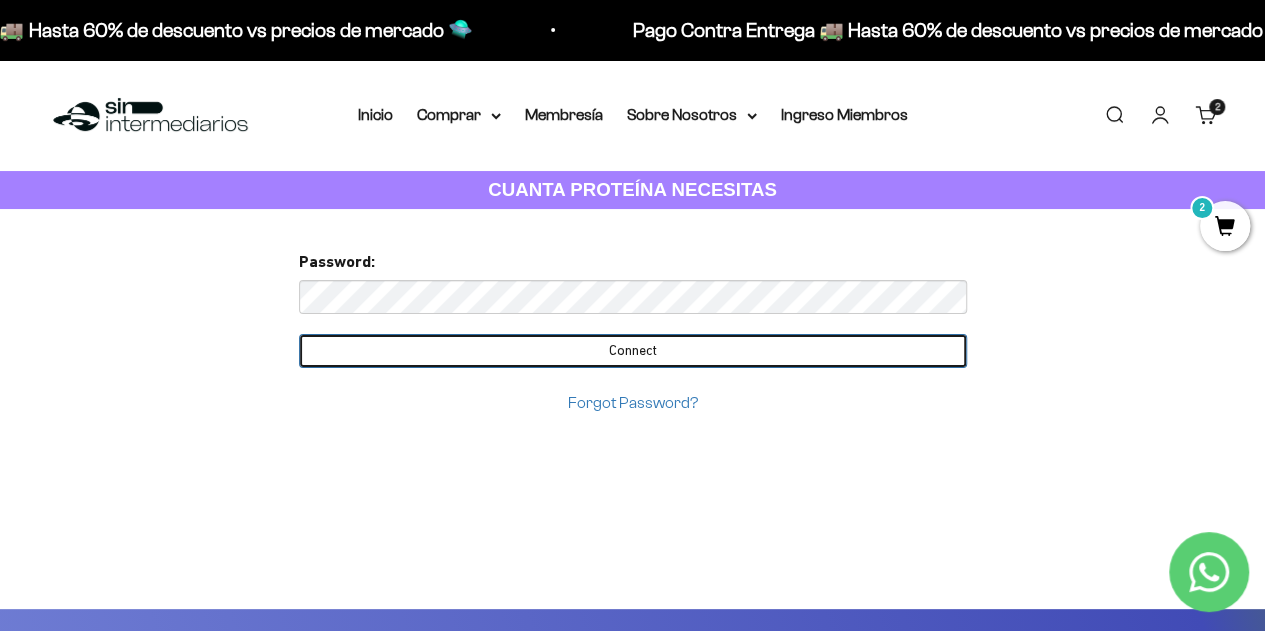 click on "Connect" at bounding box center (633, 351) 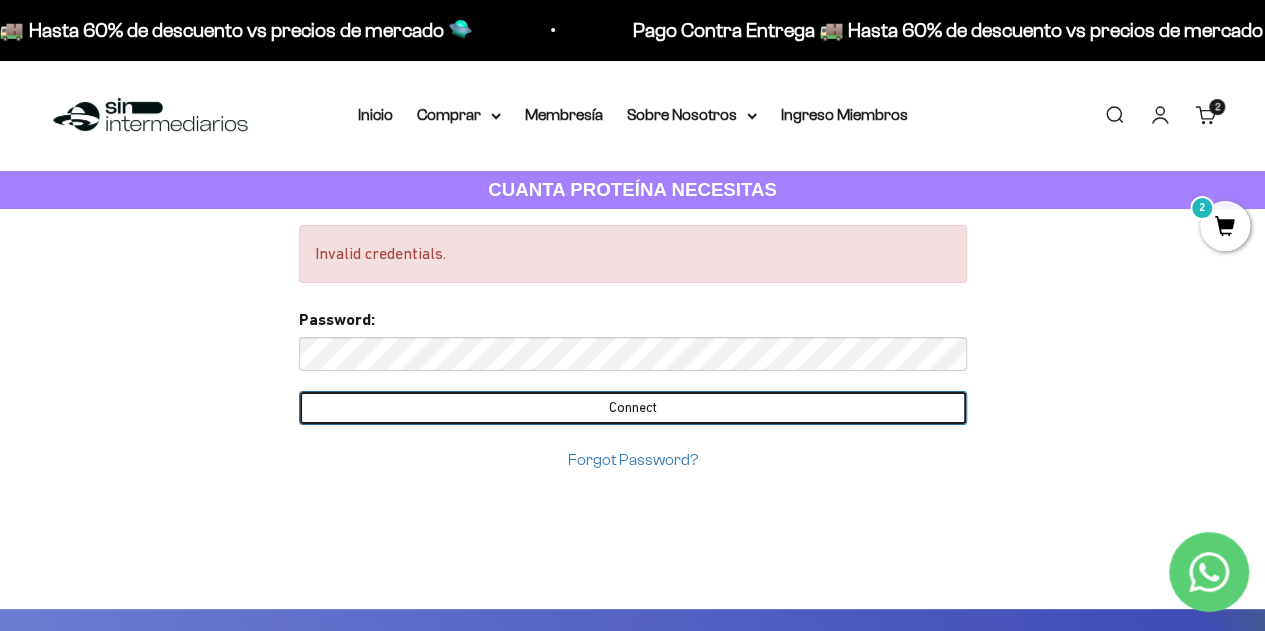 click on "Connect" at bounding box center (633, 408) 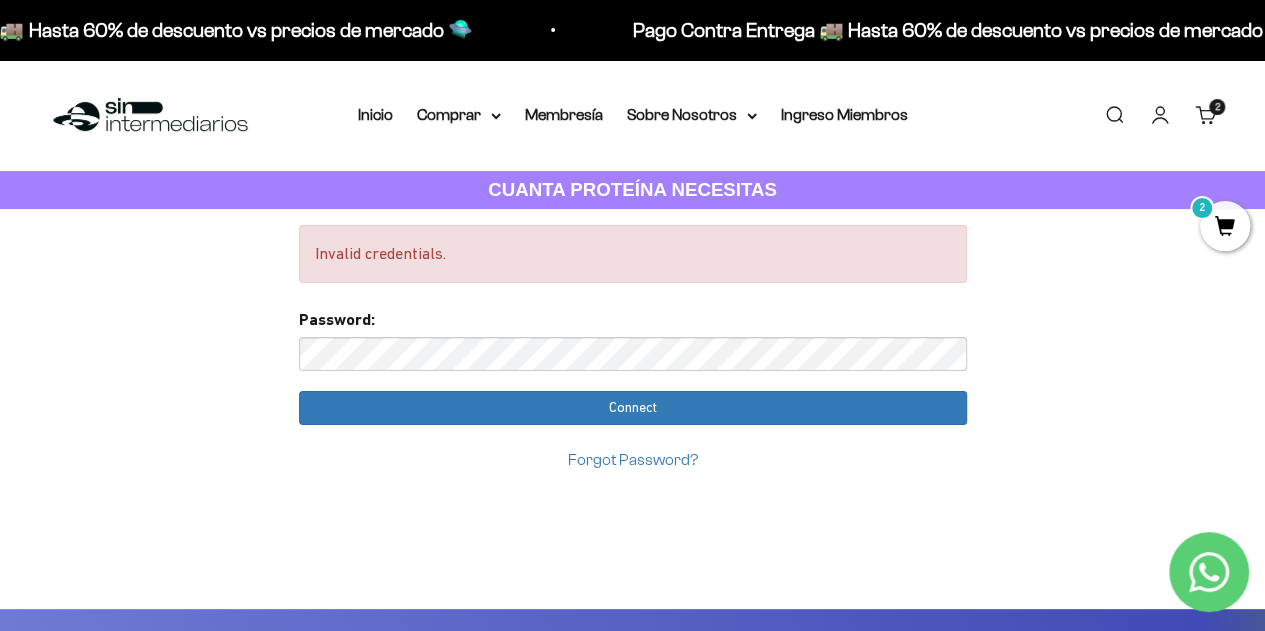 click on "Carrito
2 artículos
2" at bounding box center (1206, 115) 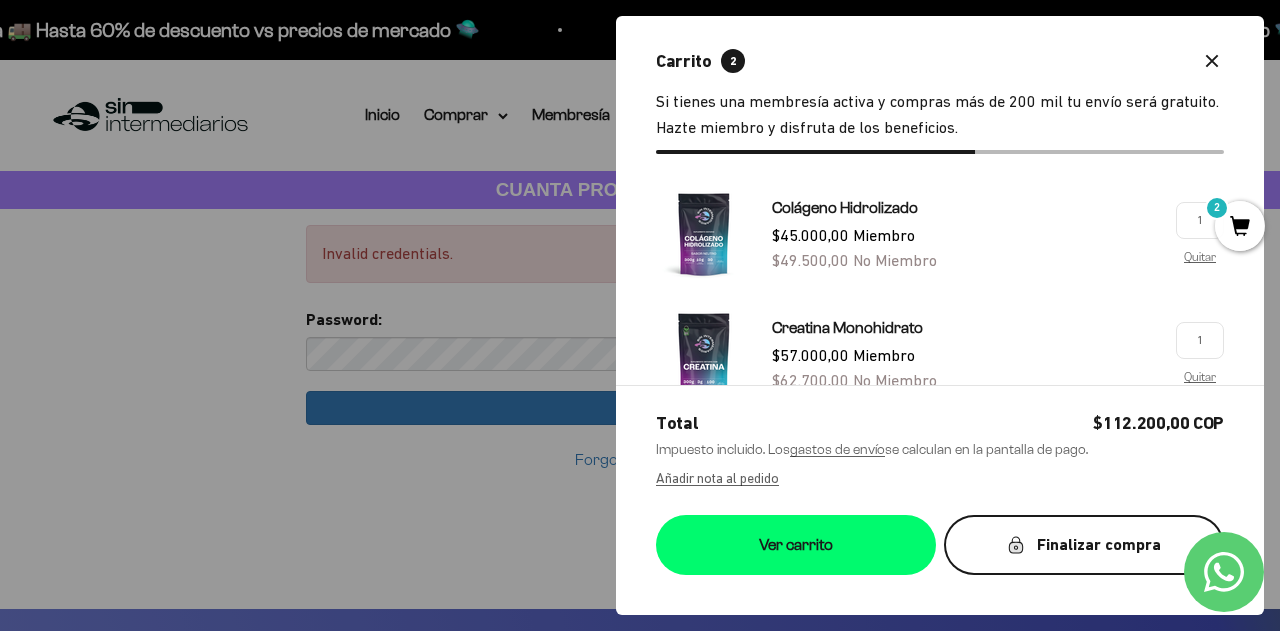 click on "Finalizar compra" at bounding box center (1084, 545) 